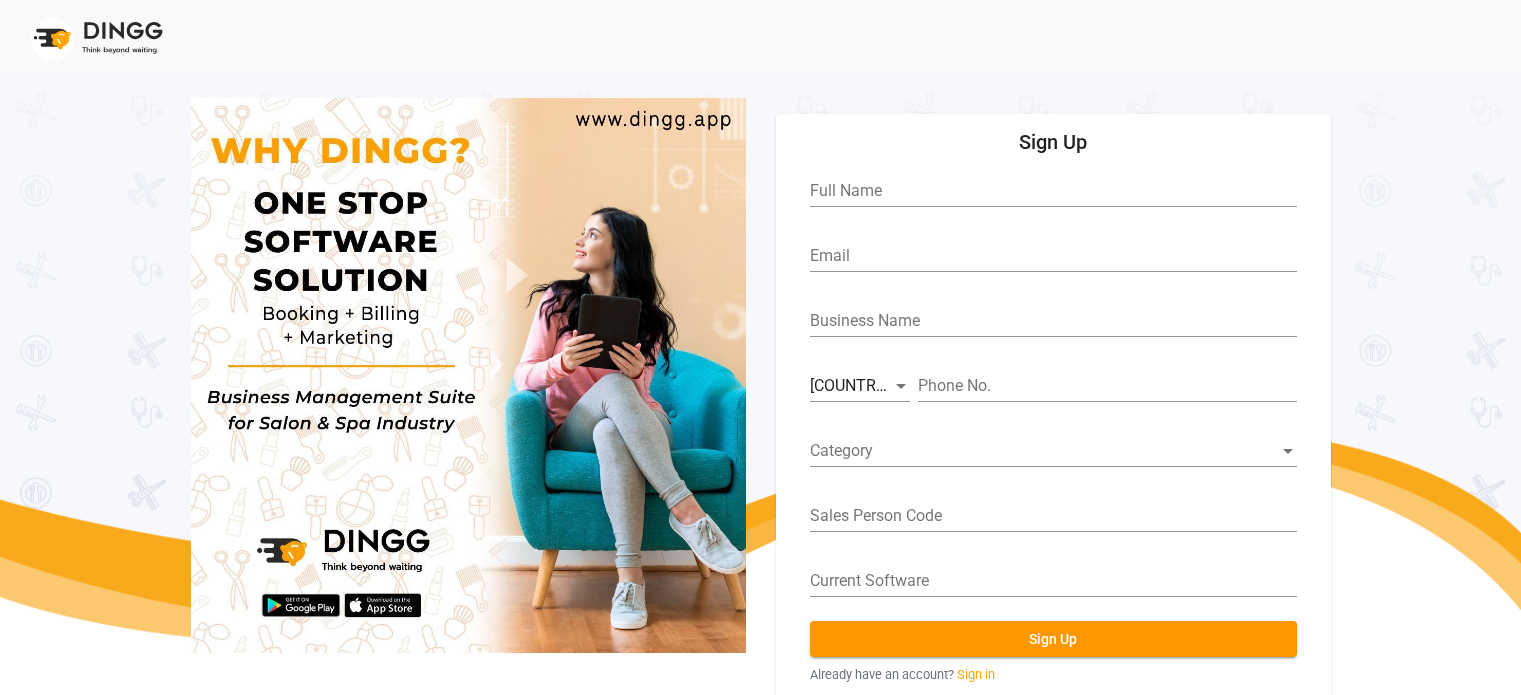 scroll, scrollTop: 0, scrollLeft: 0, axis: both 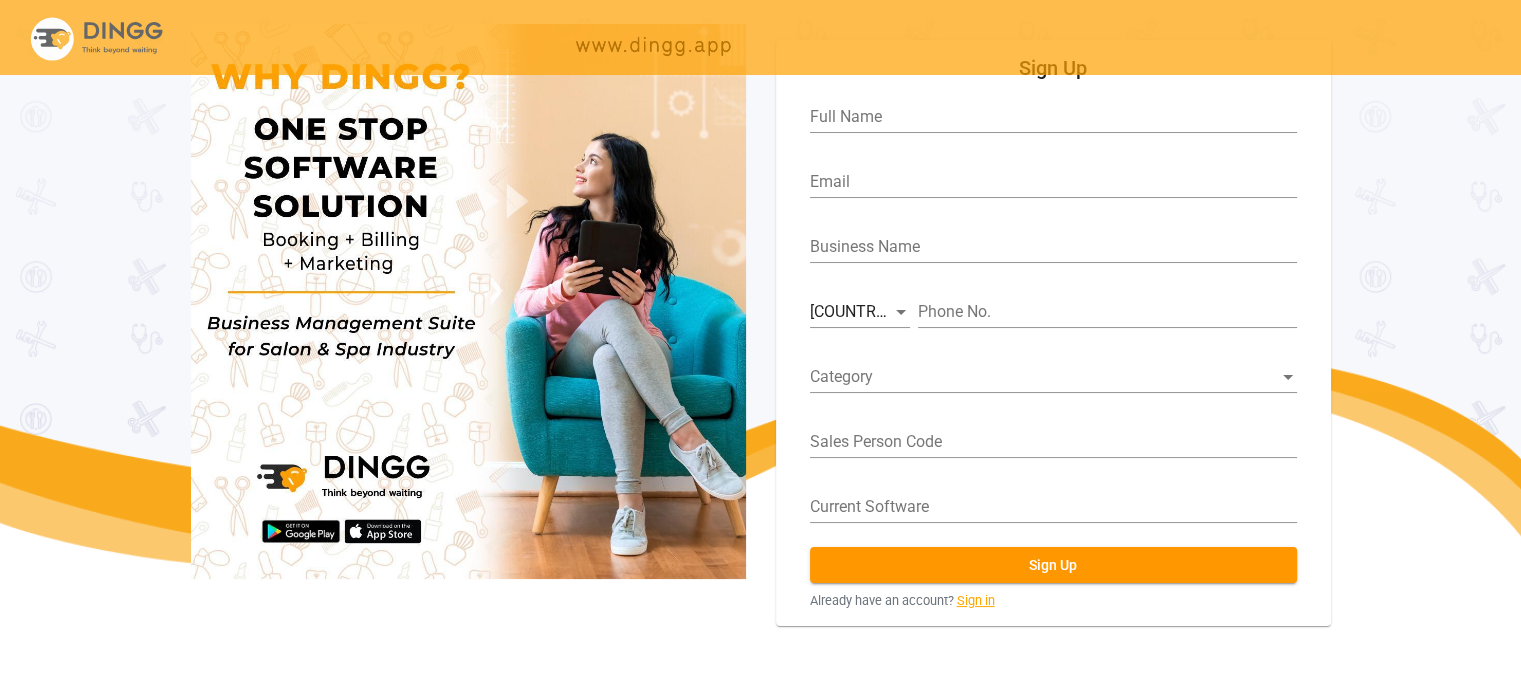 click on "Sign in" 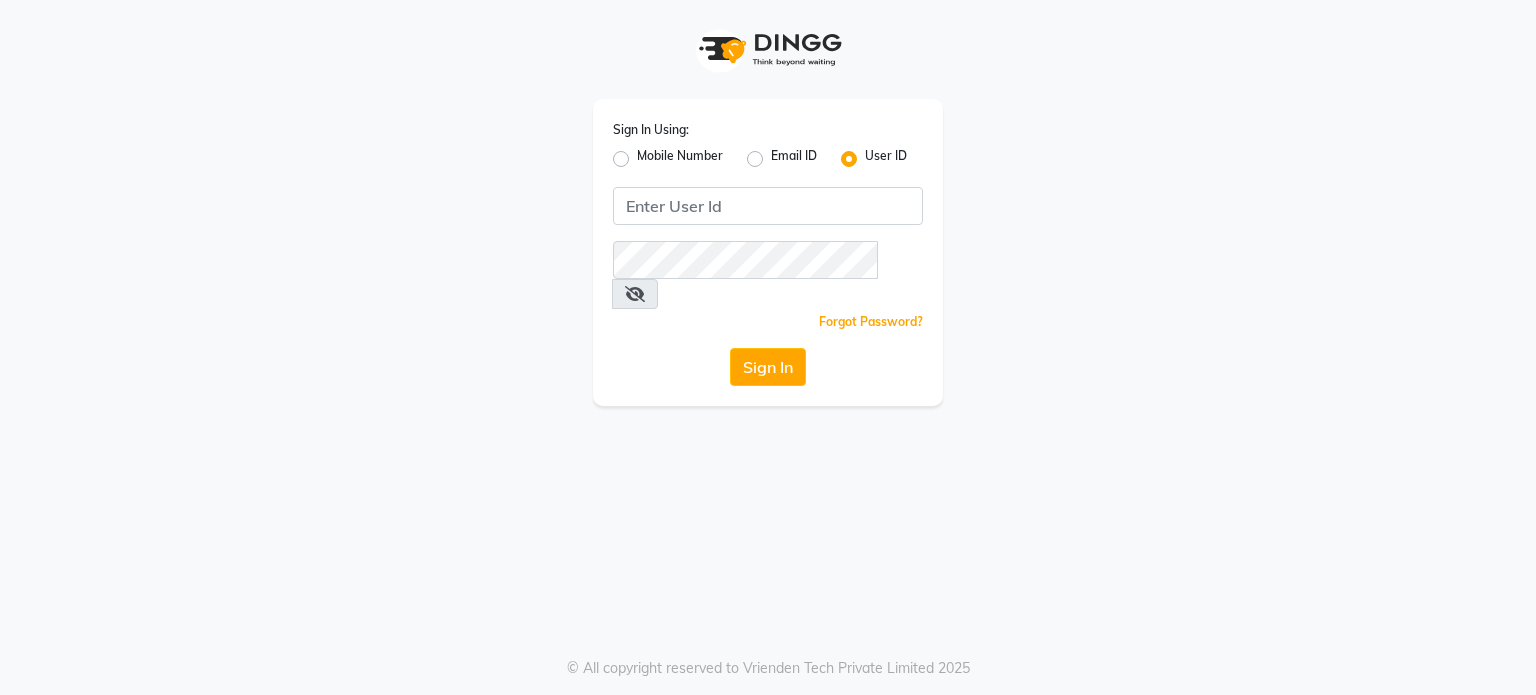 scroll, scrollTop: 0, scrollLeft: 0, axis: both 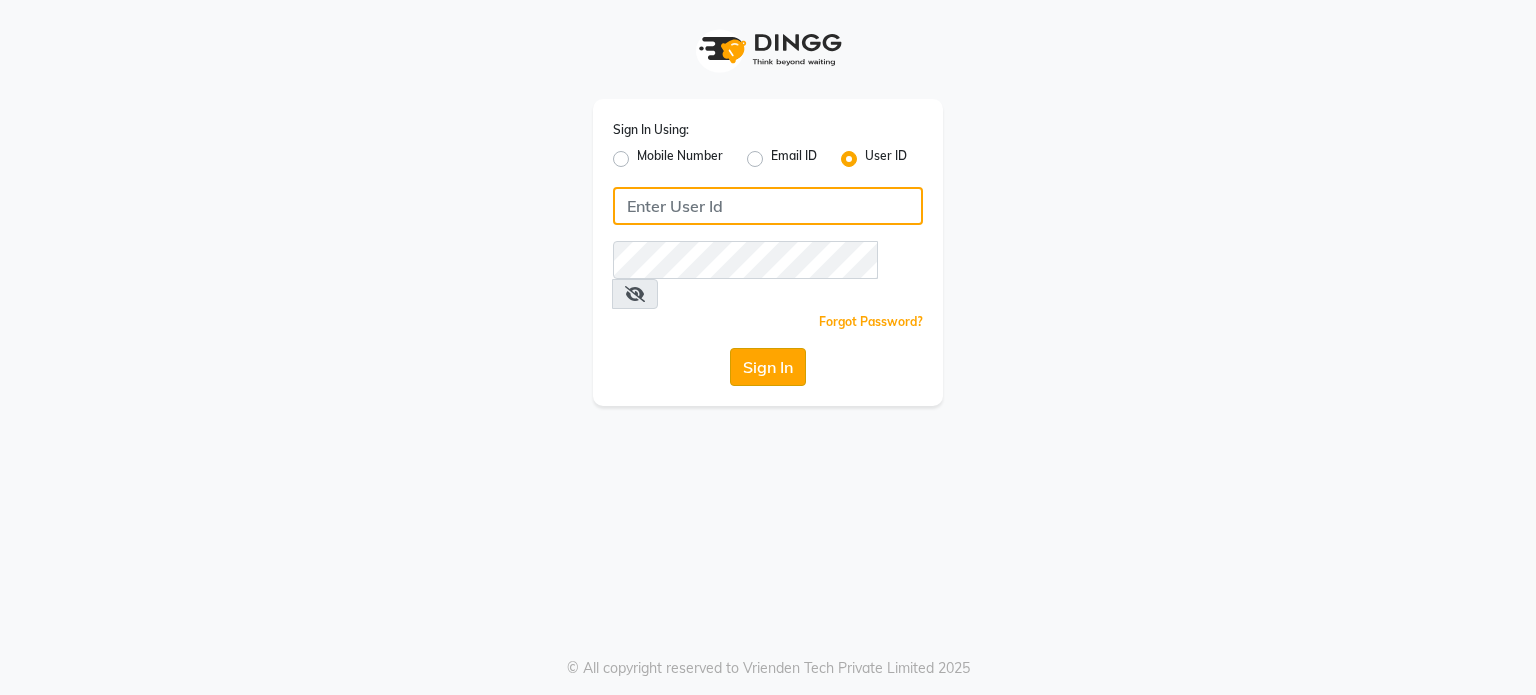 type on "Ayla@123" 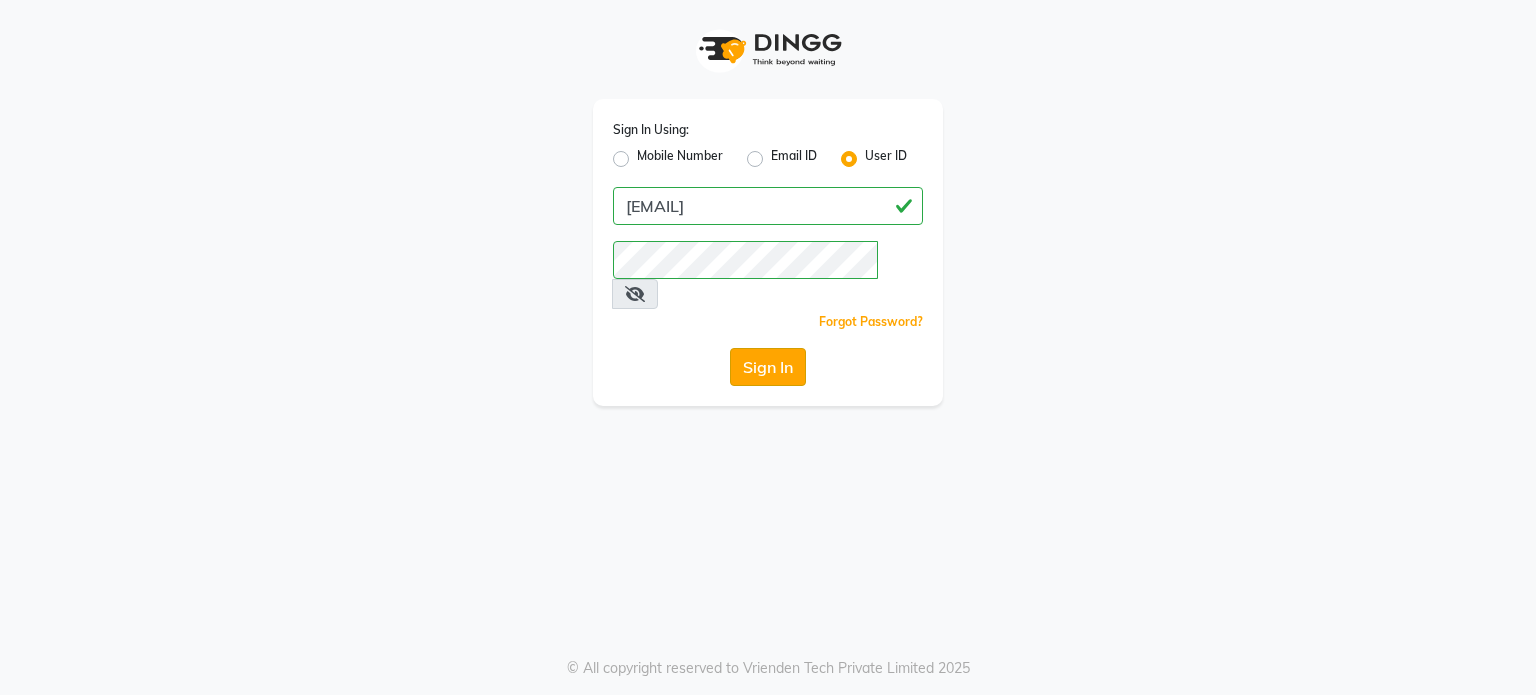 click on "Sign In" 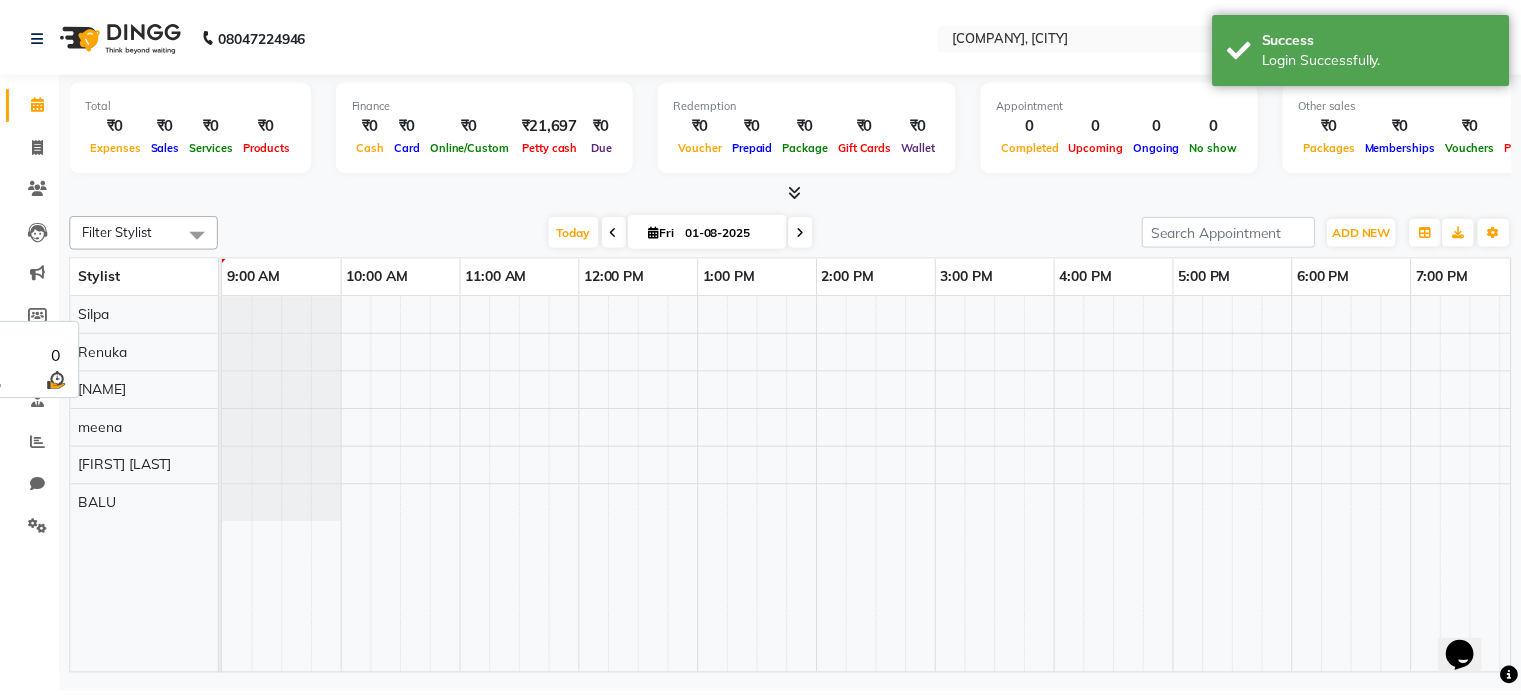 scroll, scrollTop: 0, scrollLeft: 0, axis: both 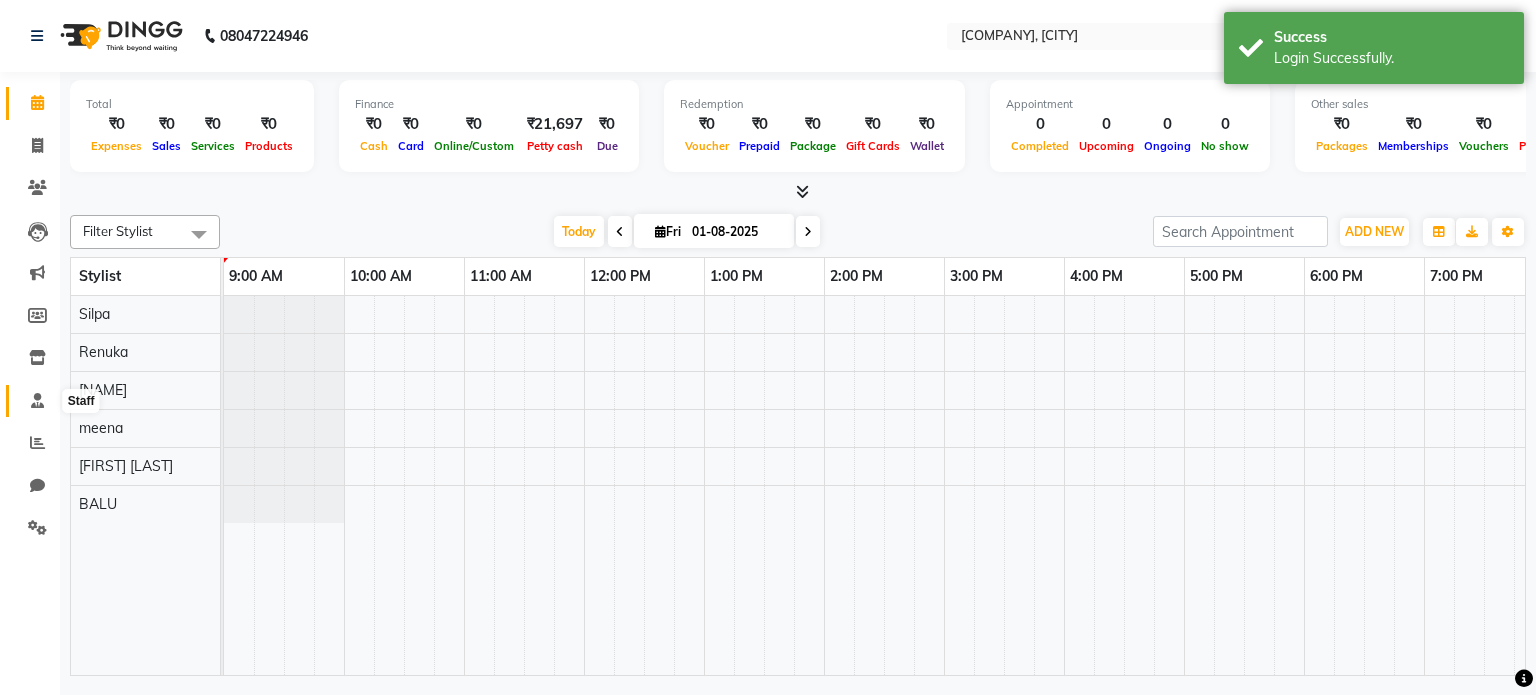 click 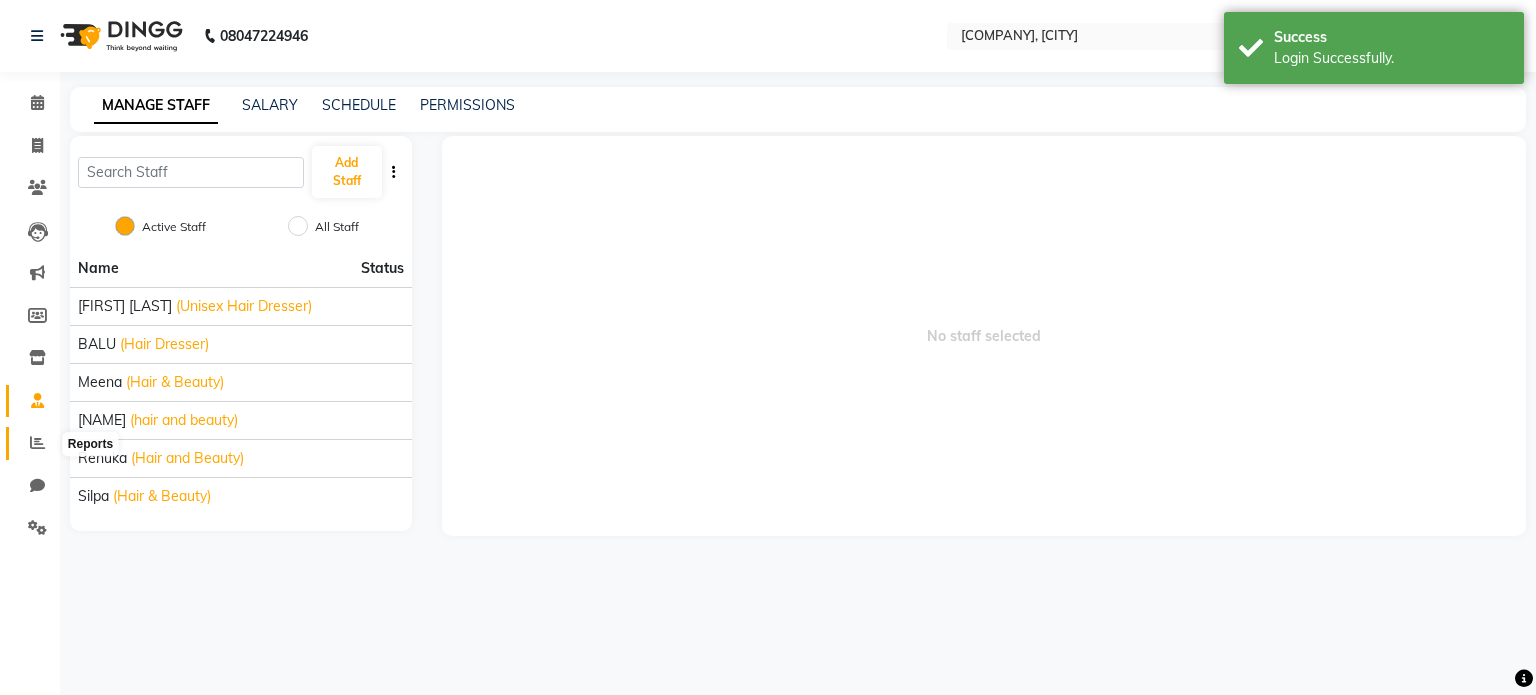 click 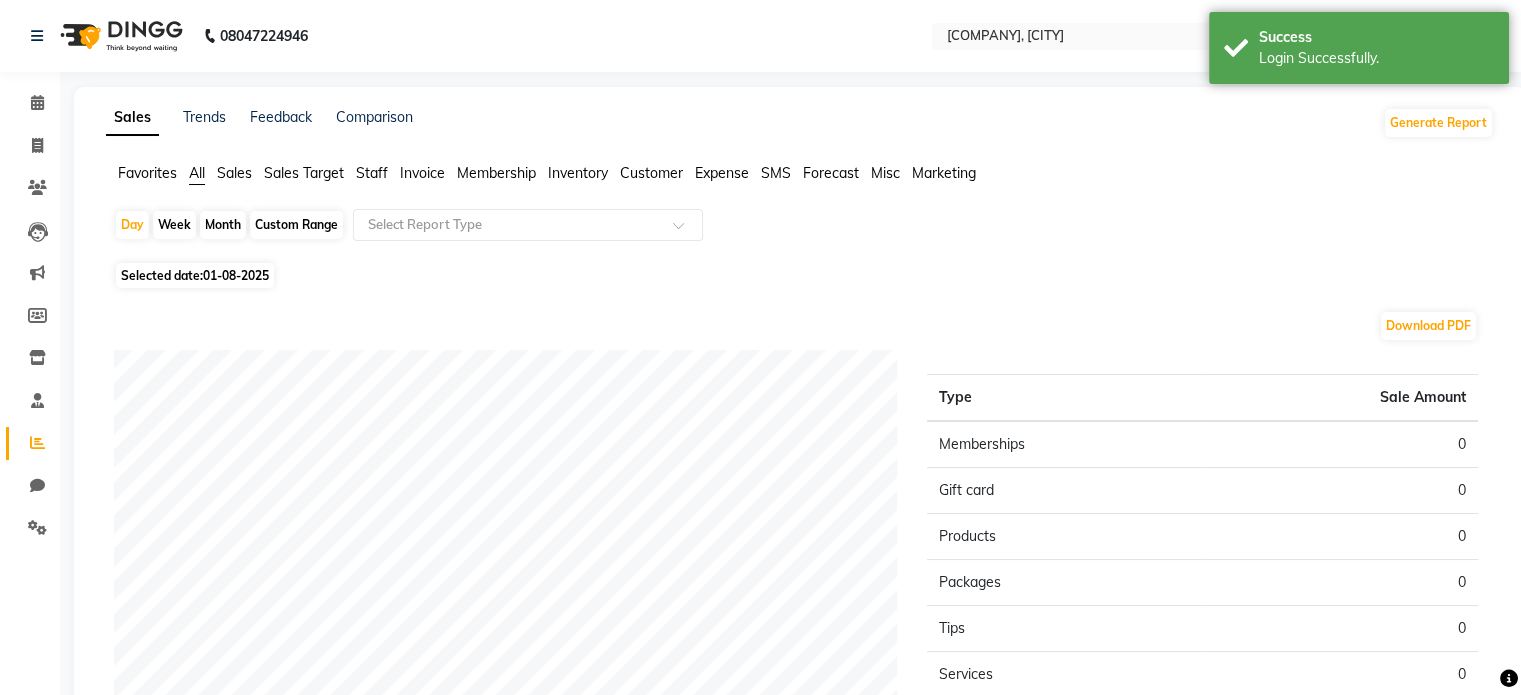 click on "01-08-2025" 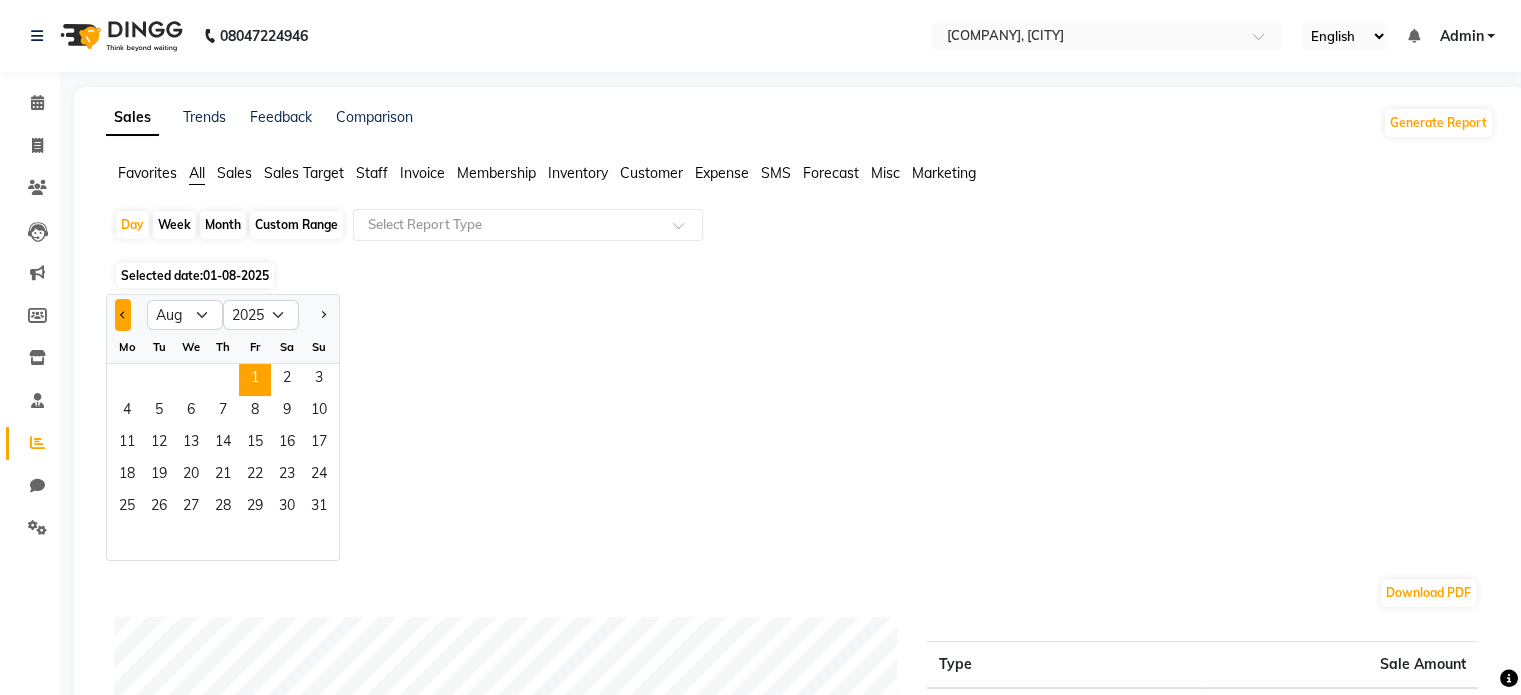 click 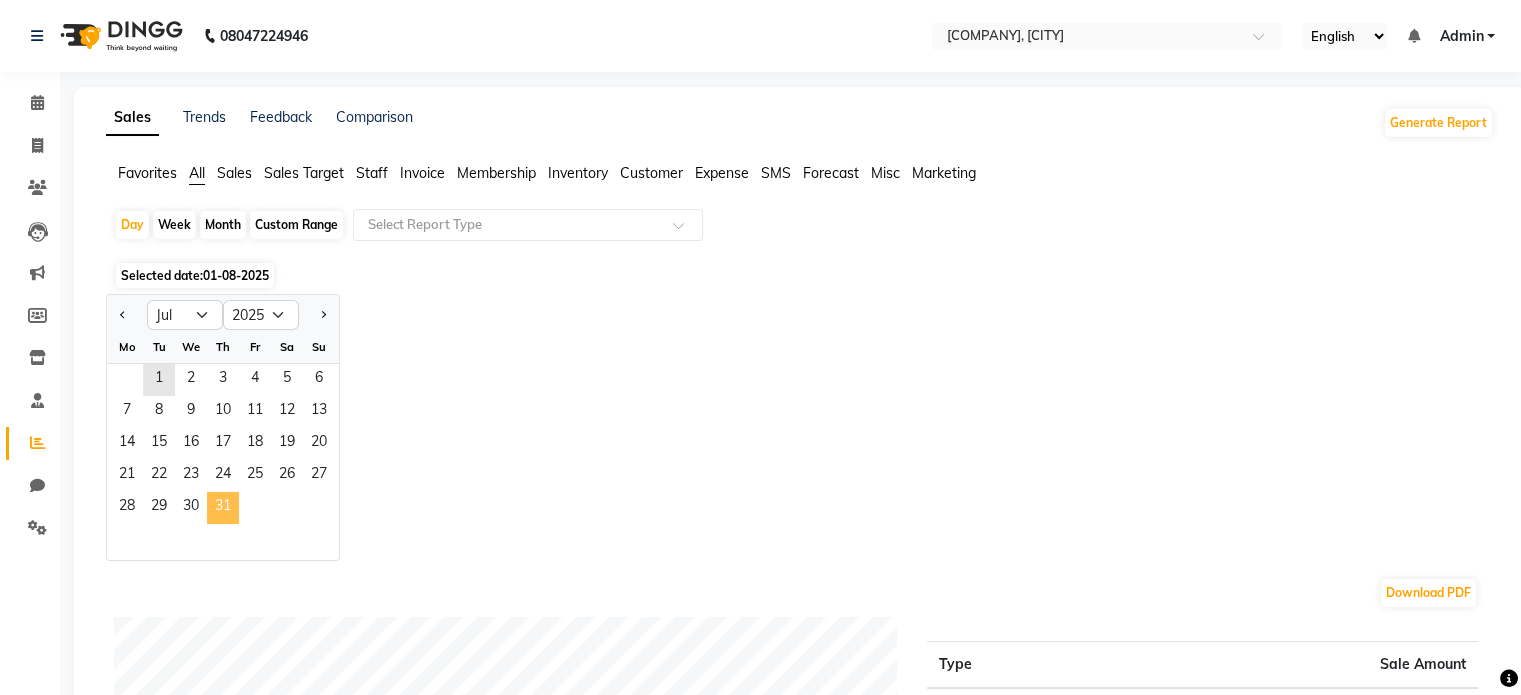 click on "31" 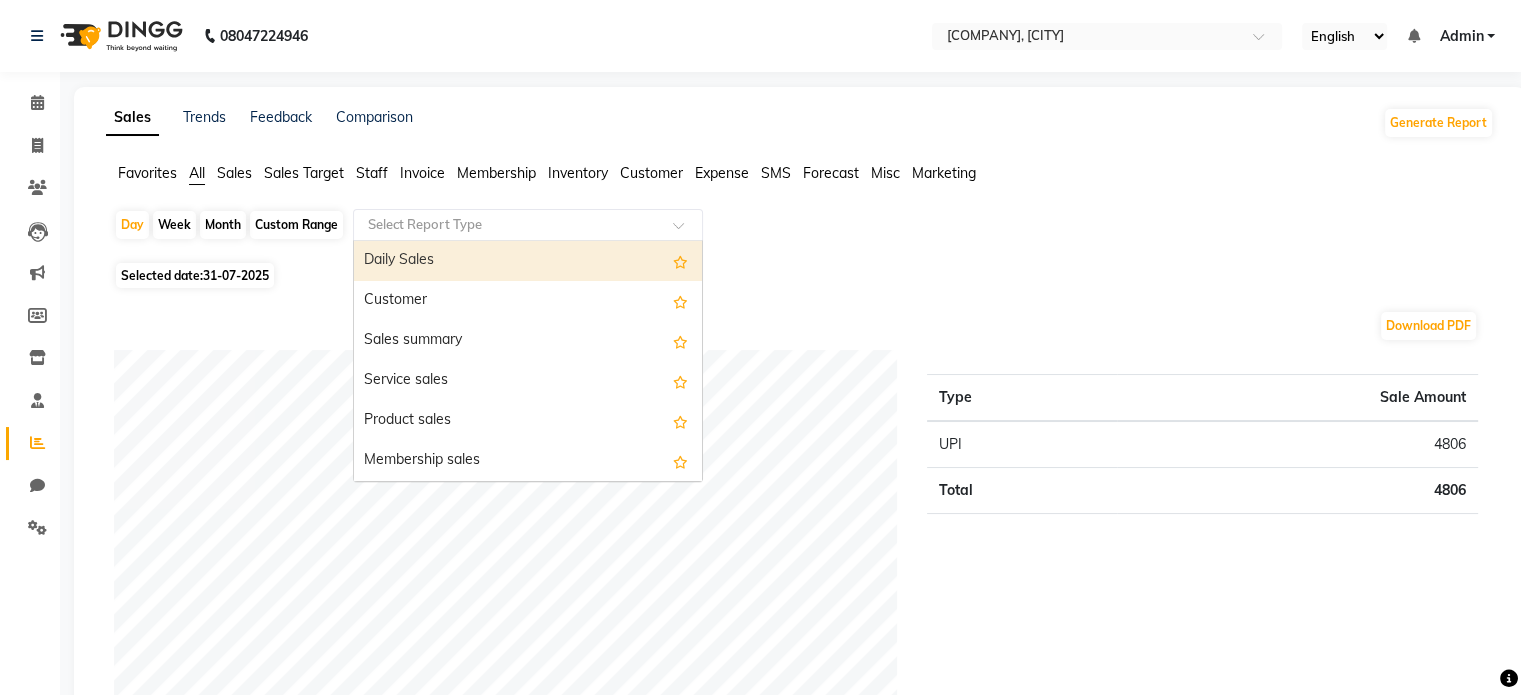 click 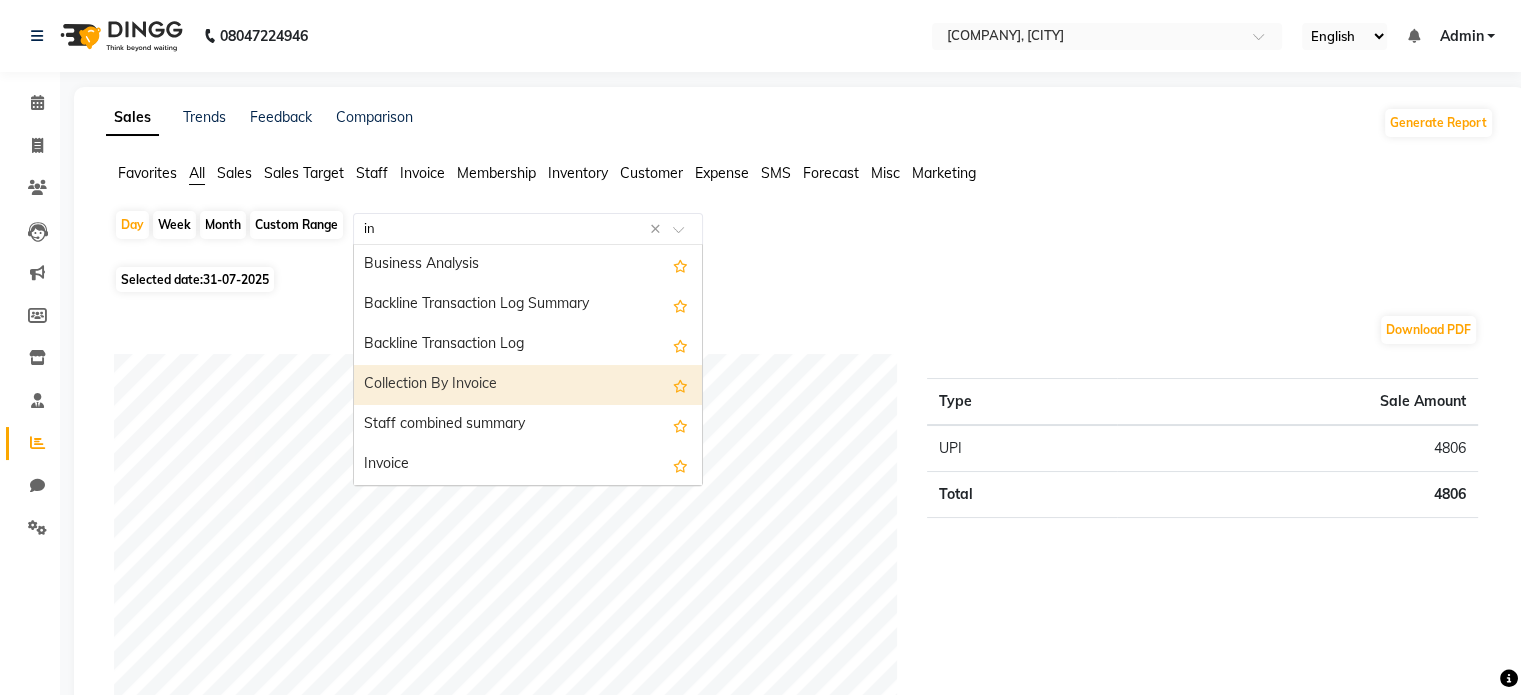 type on "inv" 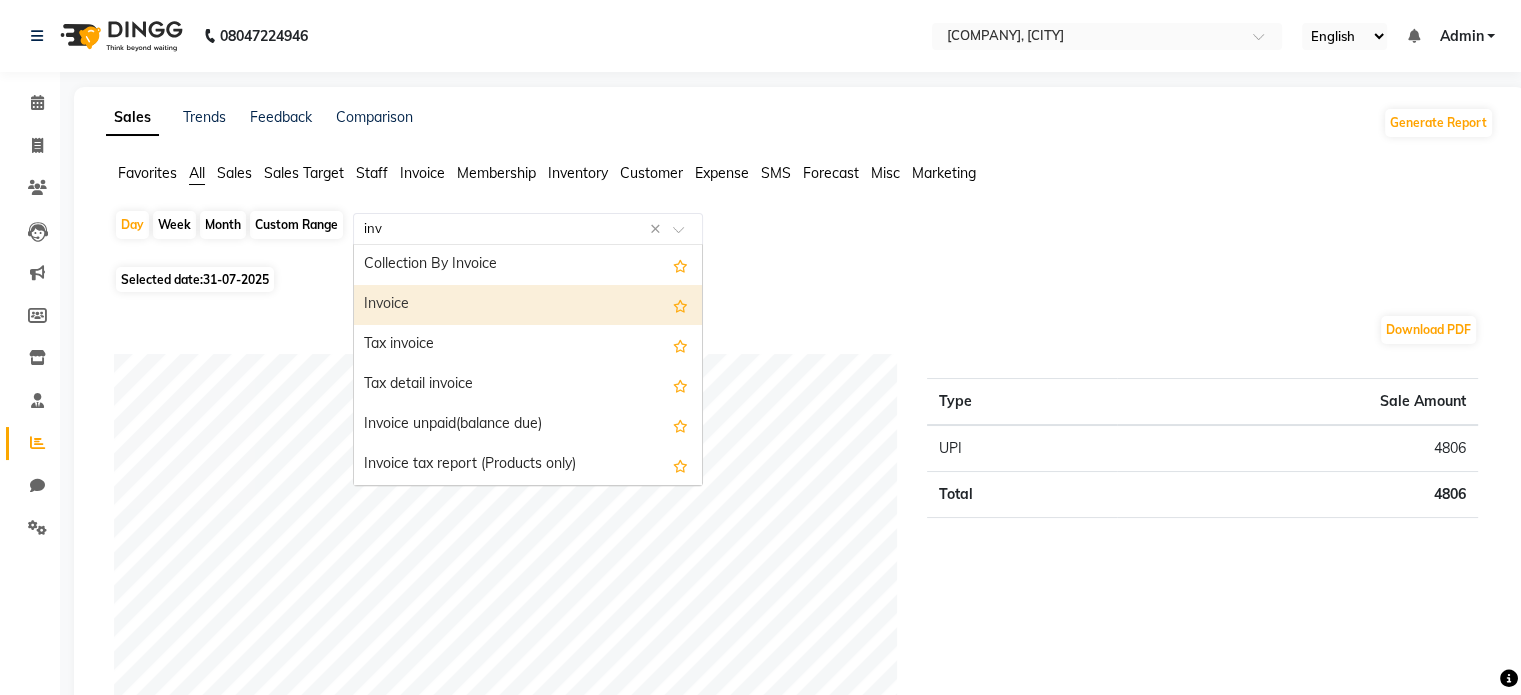 click on "Invoice" at bounding box center (528, 305) 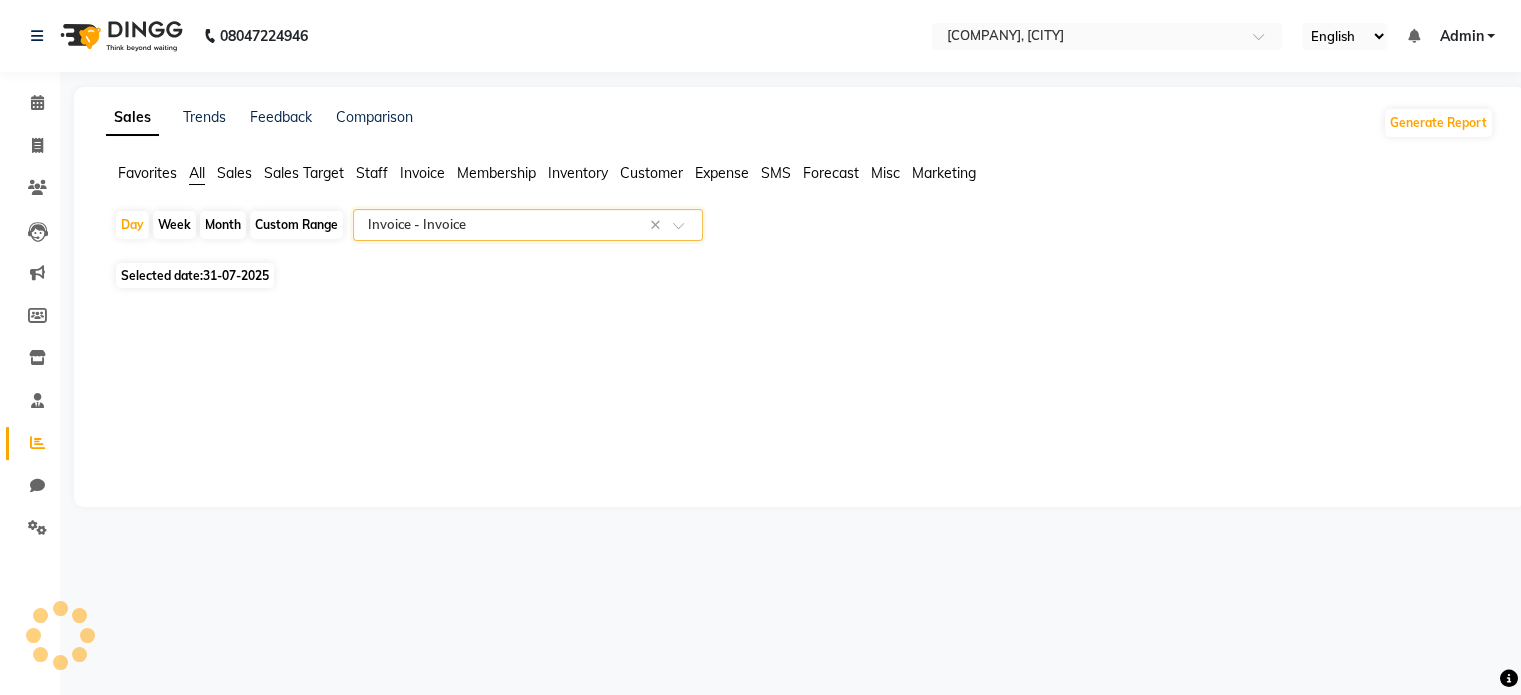 select on "full_report" 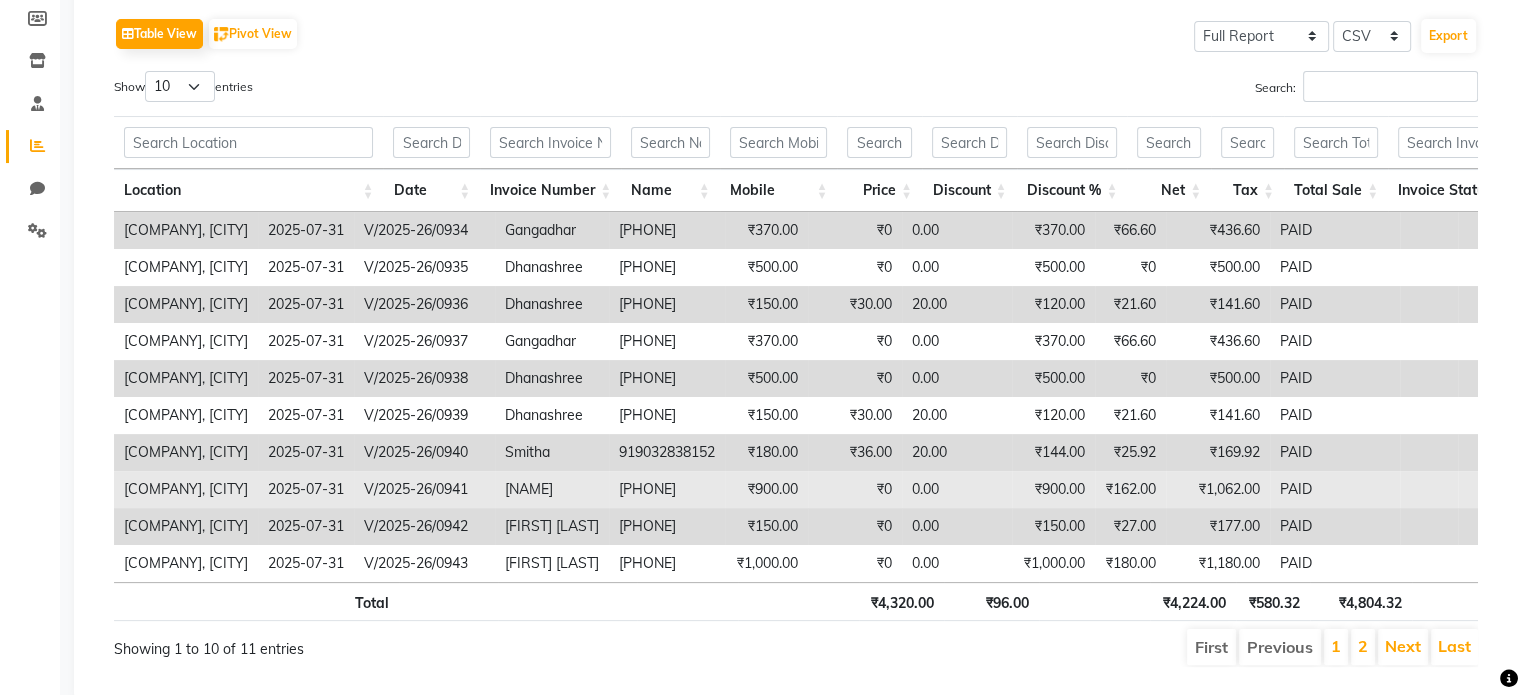 scroll, scrollTop: 263, scrollLeft: 0, axis: vertical 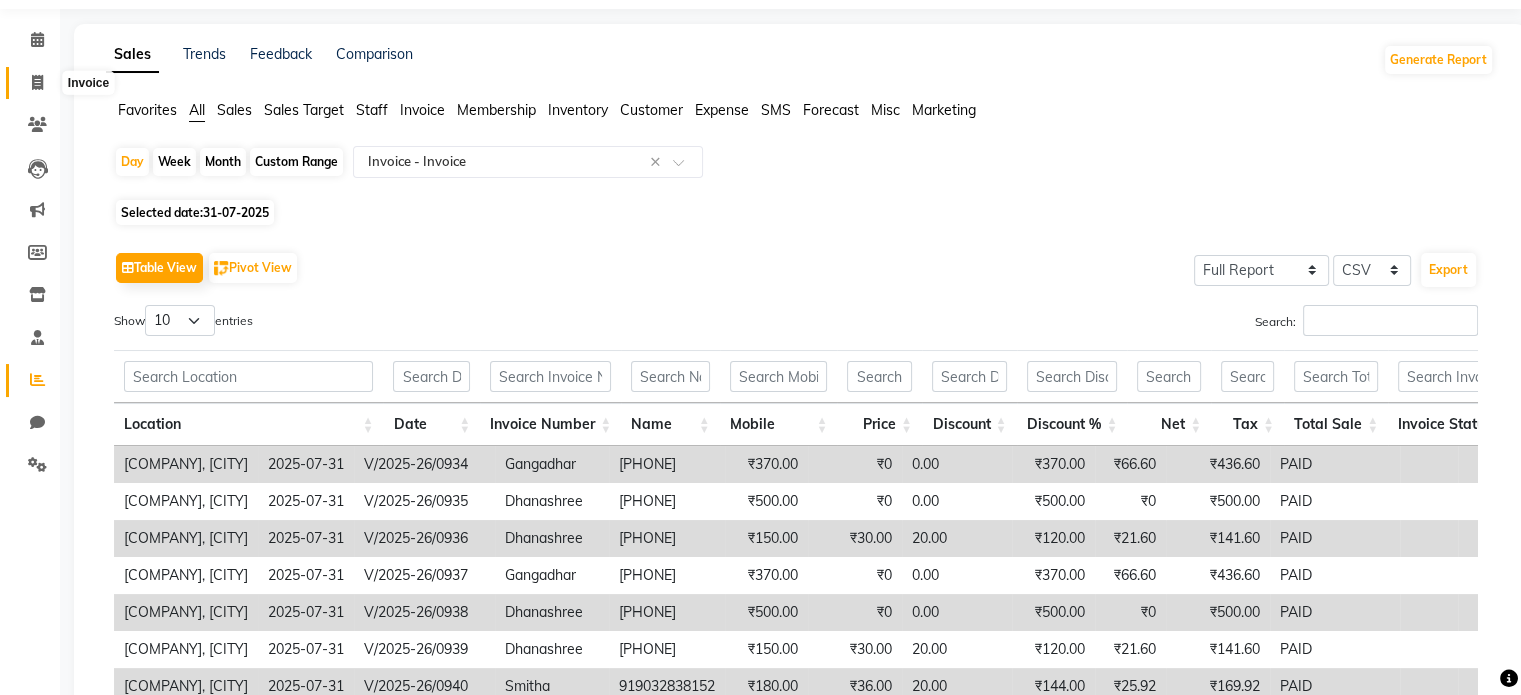 click 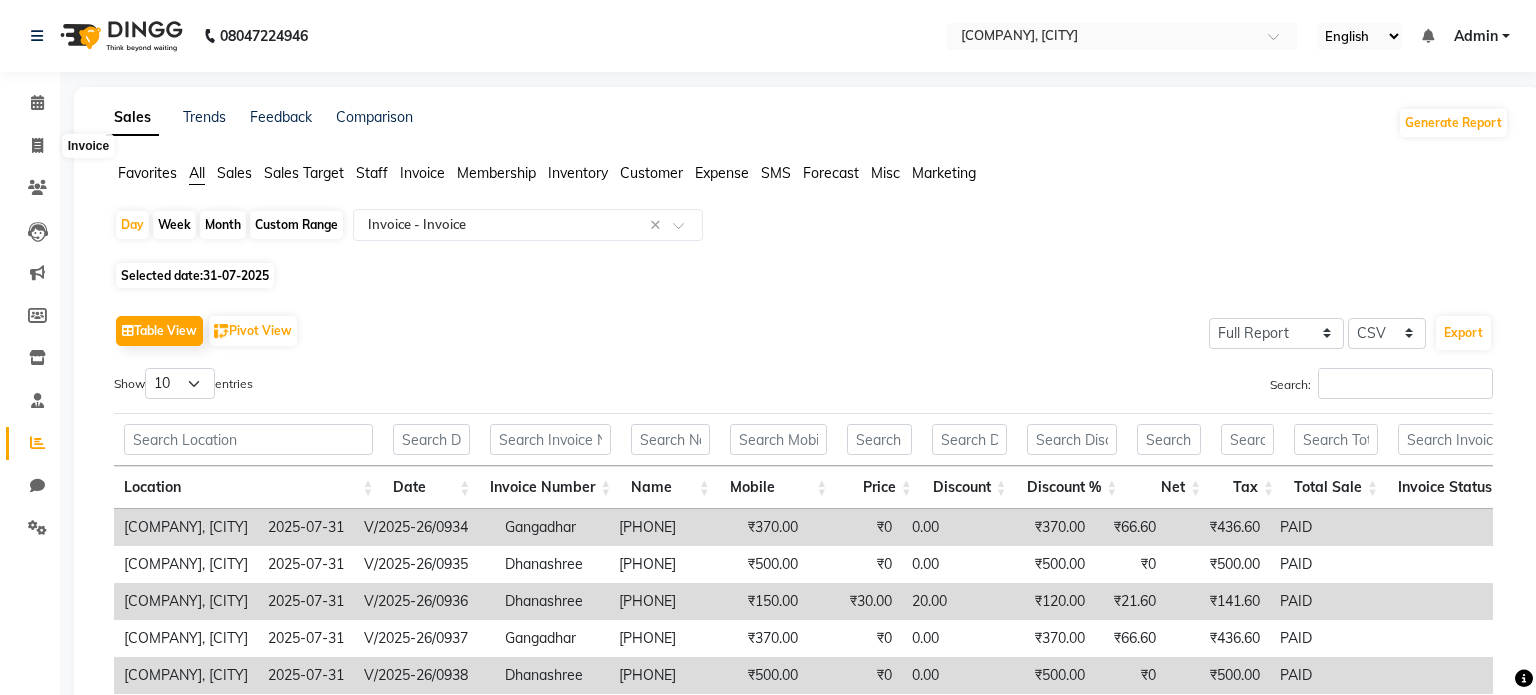 select on "7756" 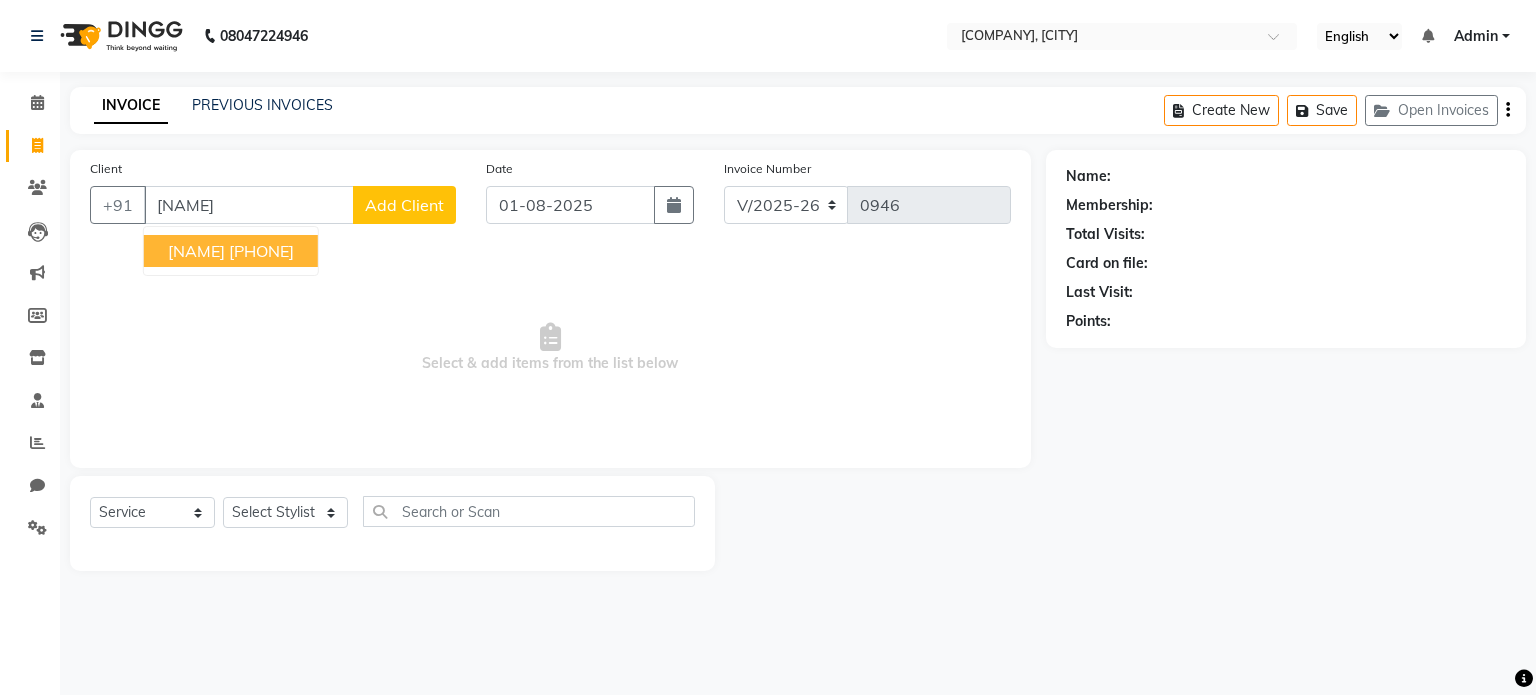 click on "[PHONE]" at bounding box center (261, 251) 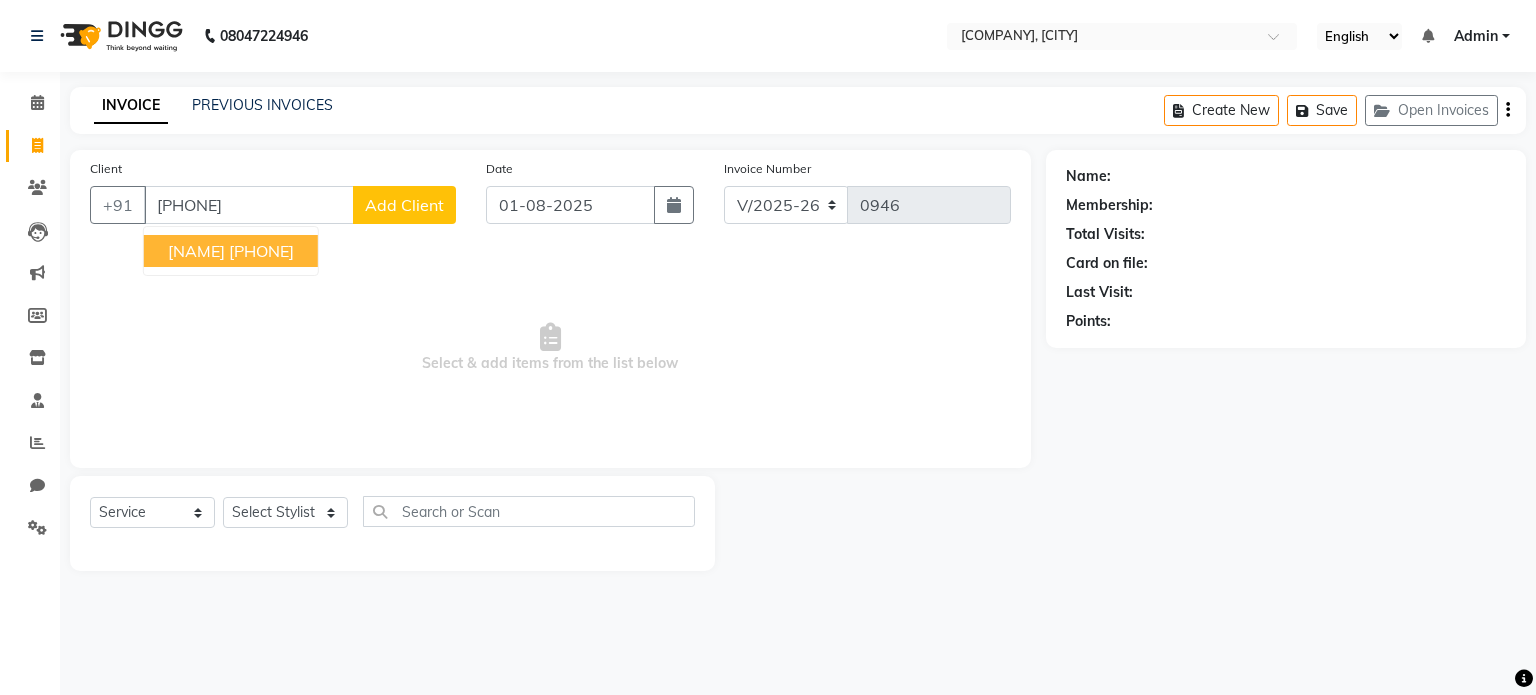 type on "[PHONE]" 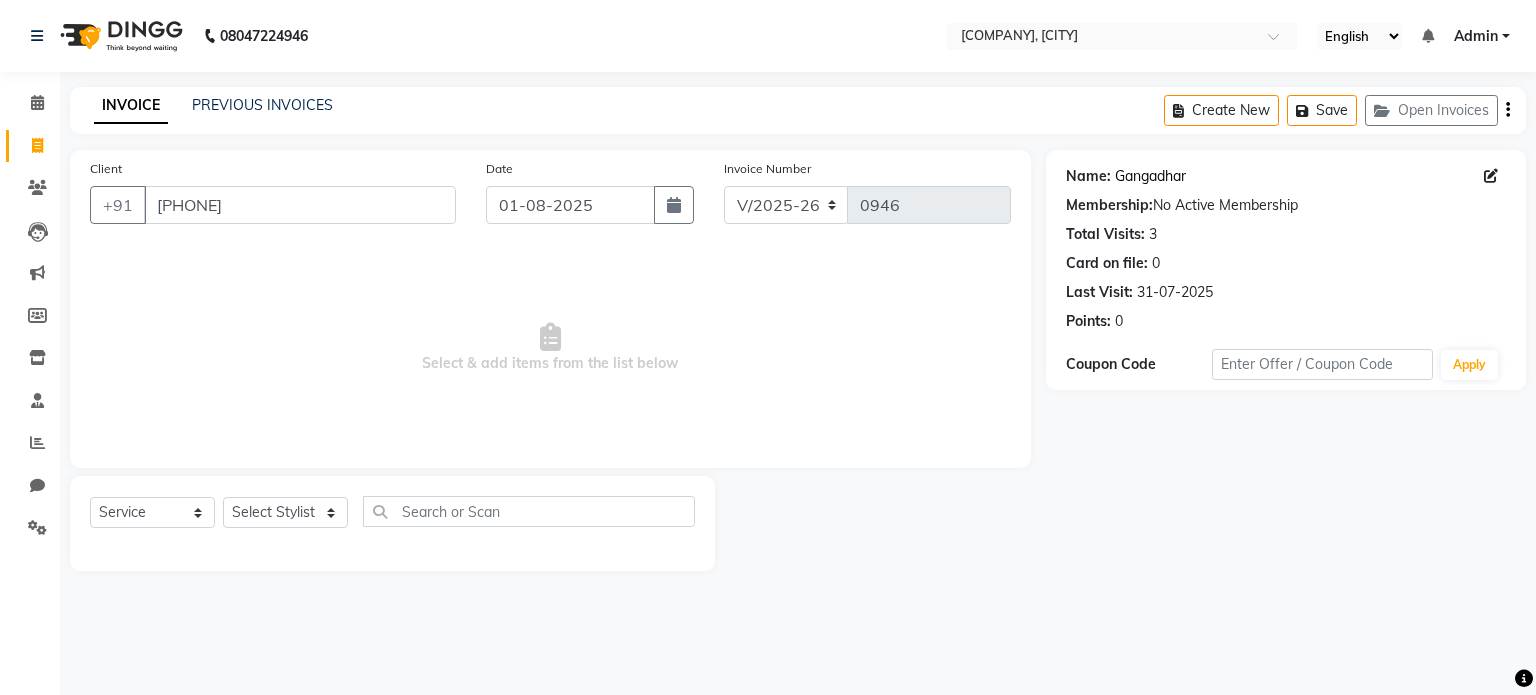click on "Gangadhar" 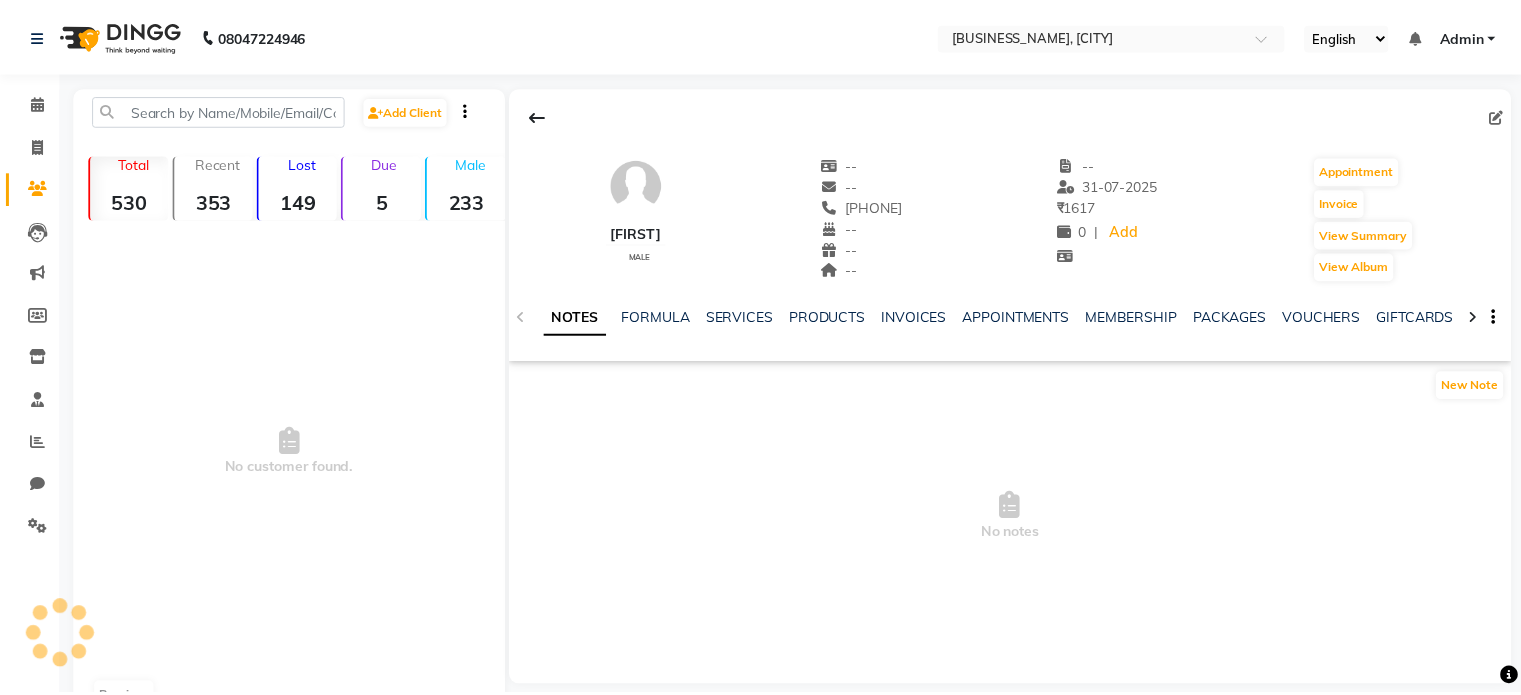 scroll, scrollTop: 0, scrollLeft: 0, axis: both 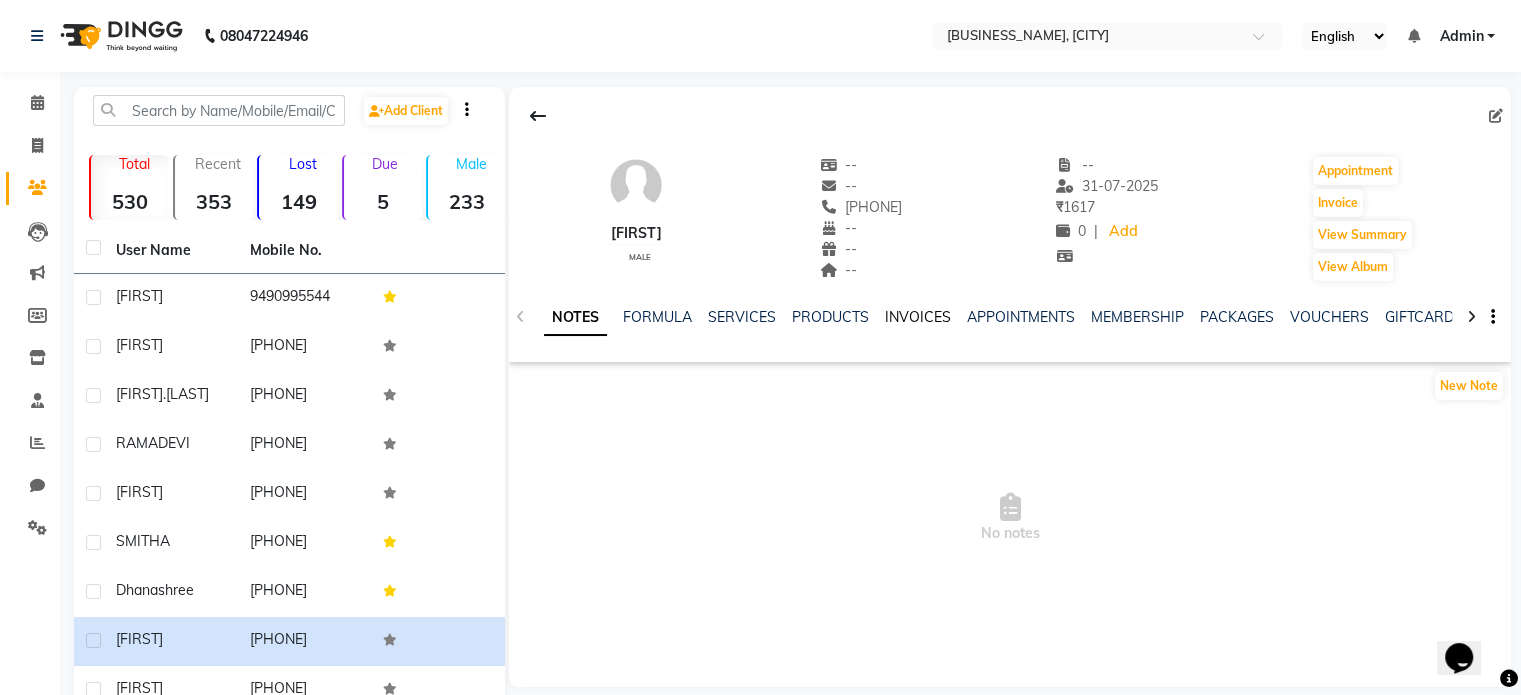 click on "INVOICES" 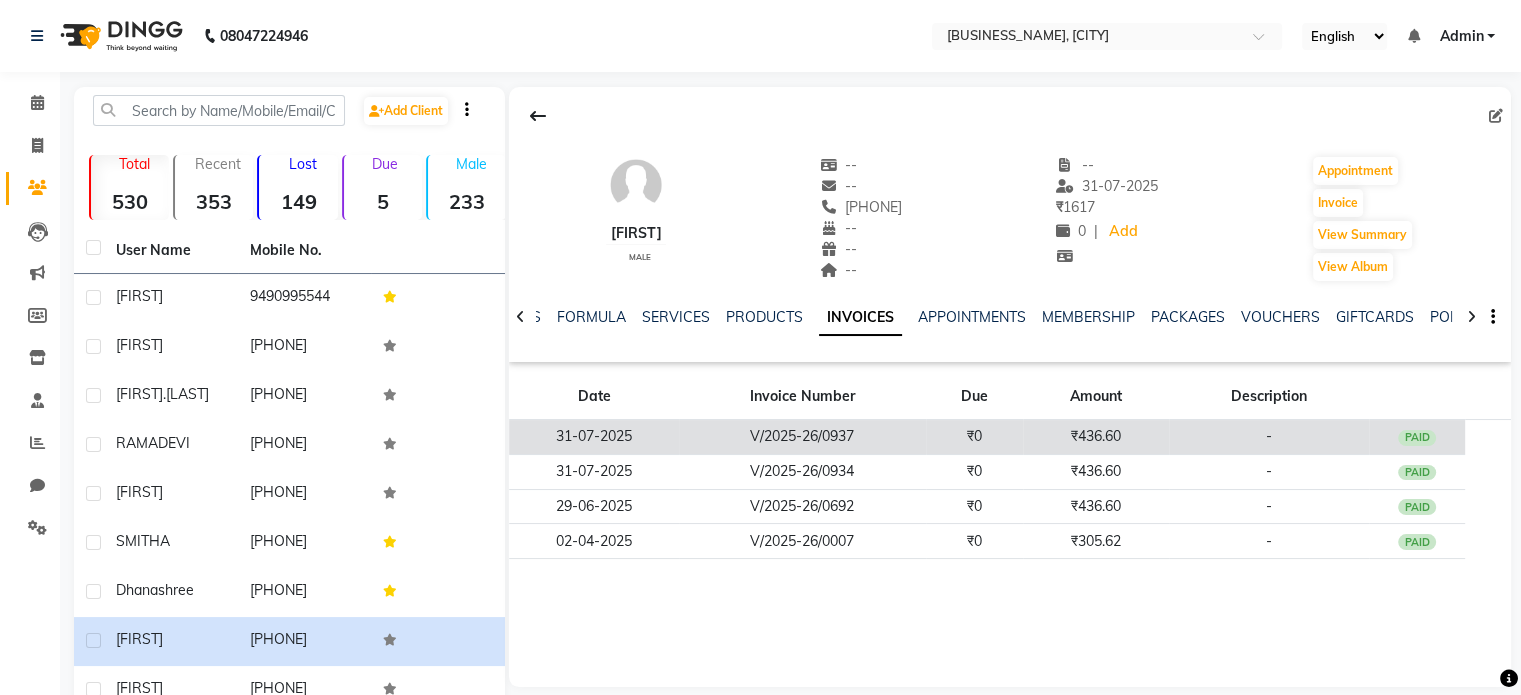 click on "31-07-2025" 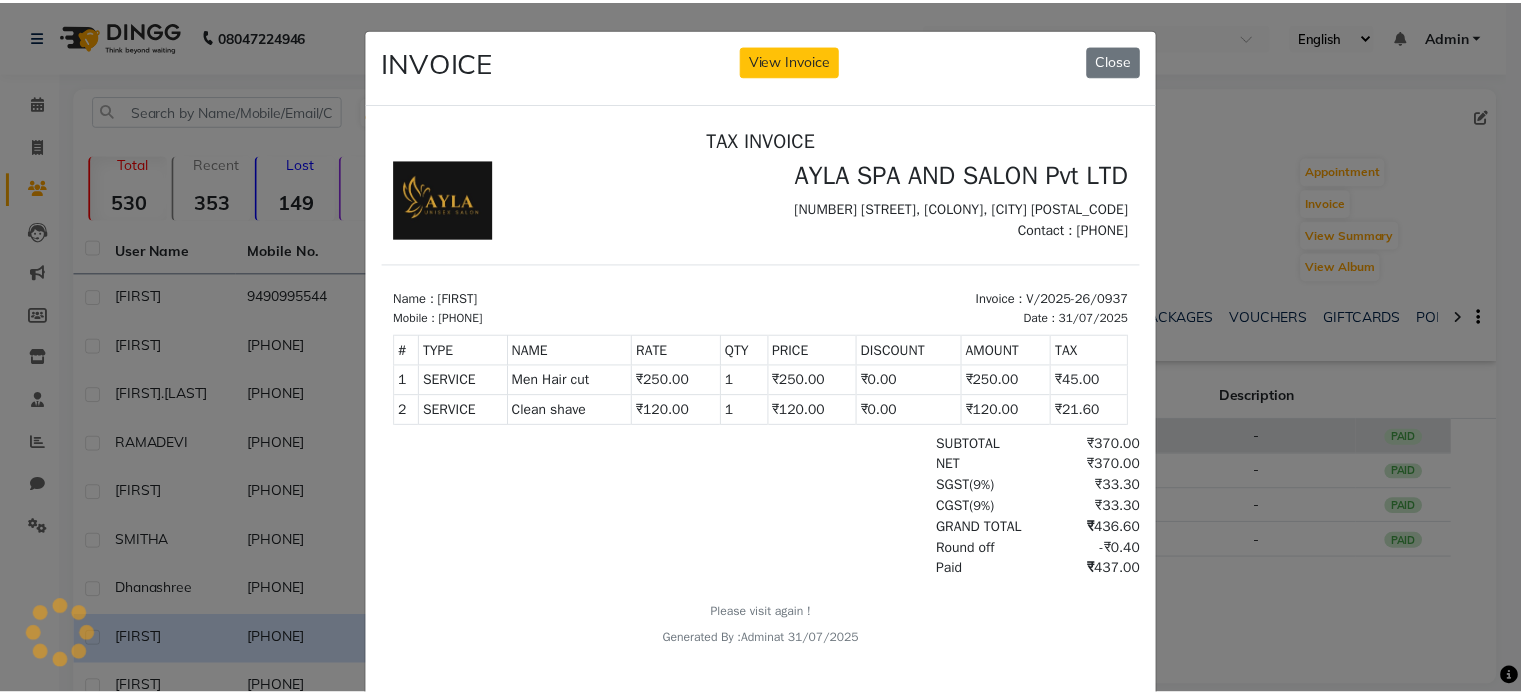 scroll, scrollTop: 0, scrollLeft: 0, axis: both 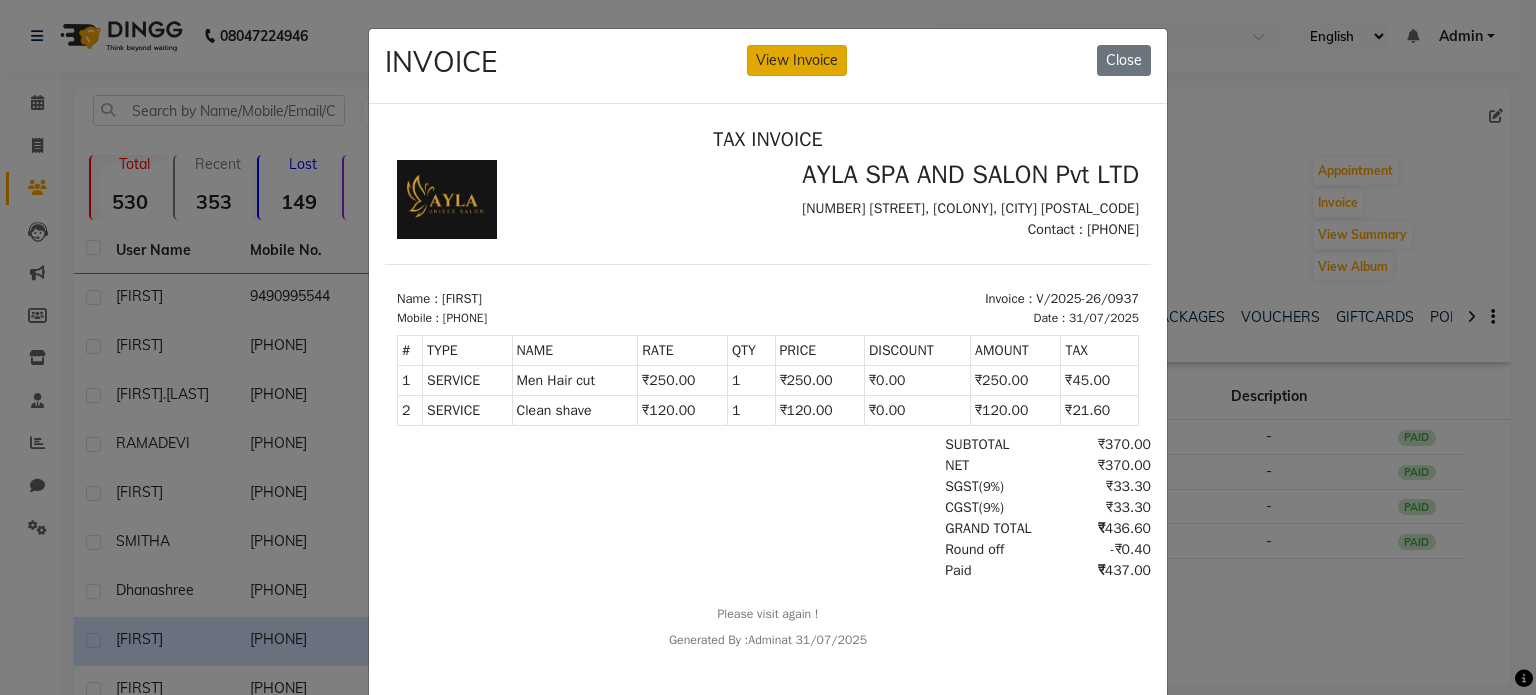 click on "View Invoice" 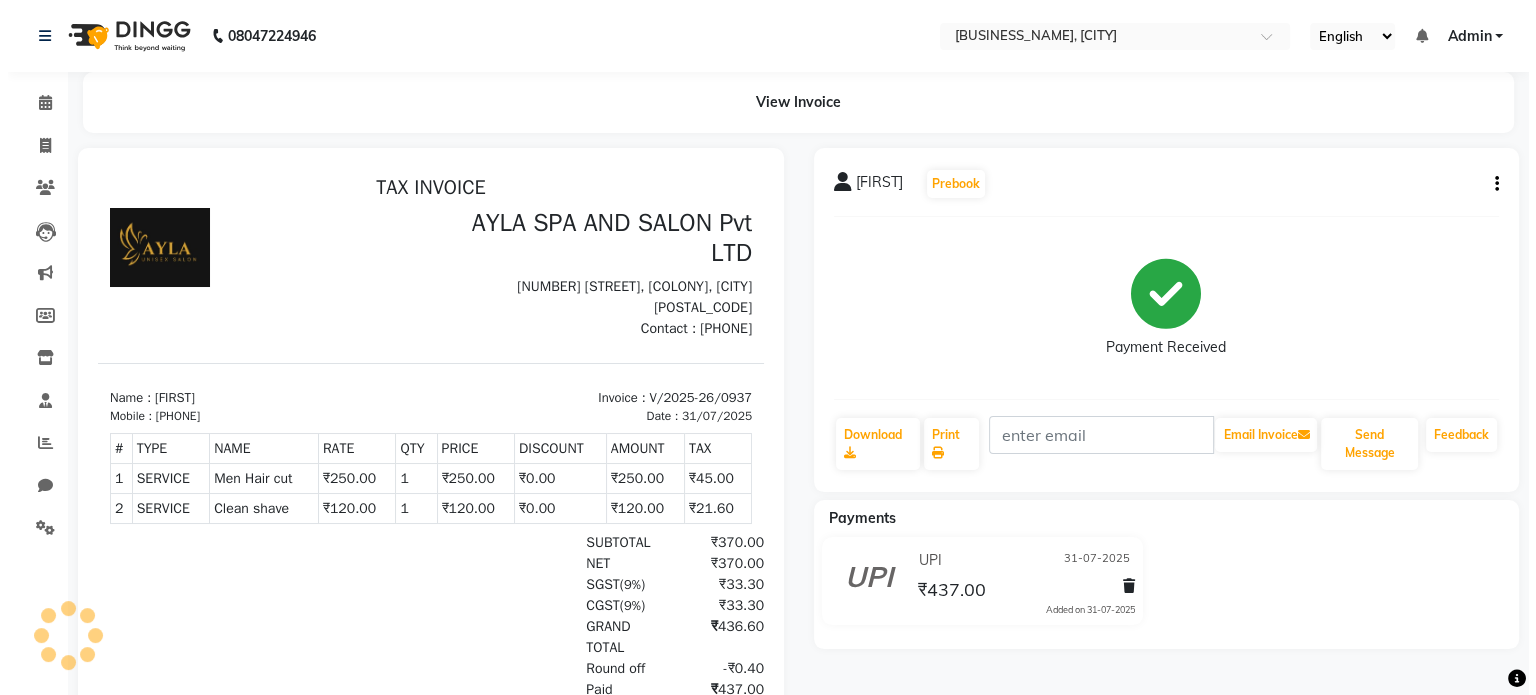scroll, scrollTop: 0, scrollLeft: 0, axis: both 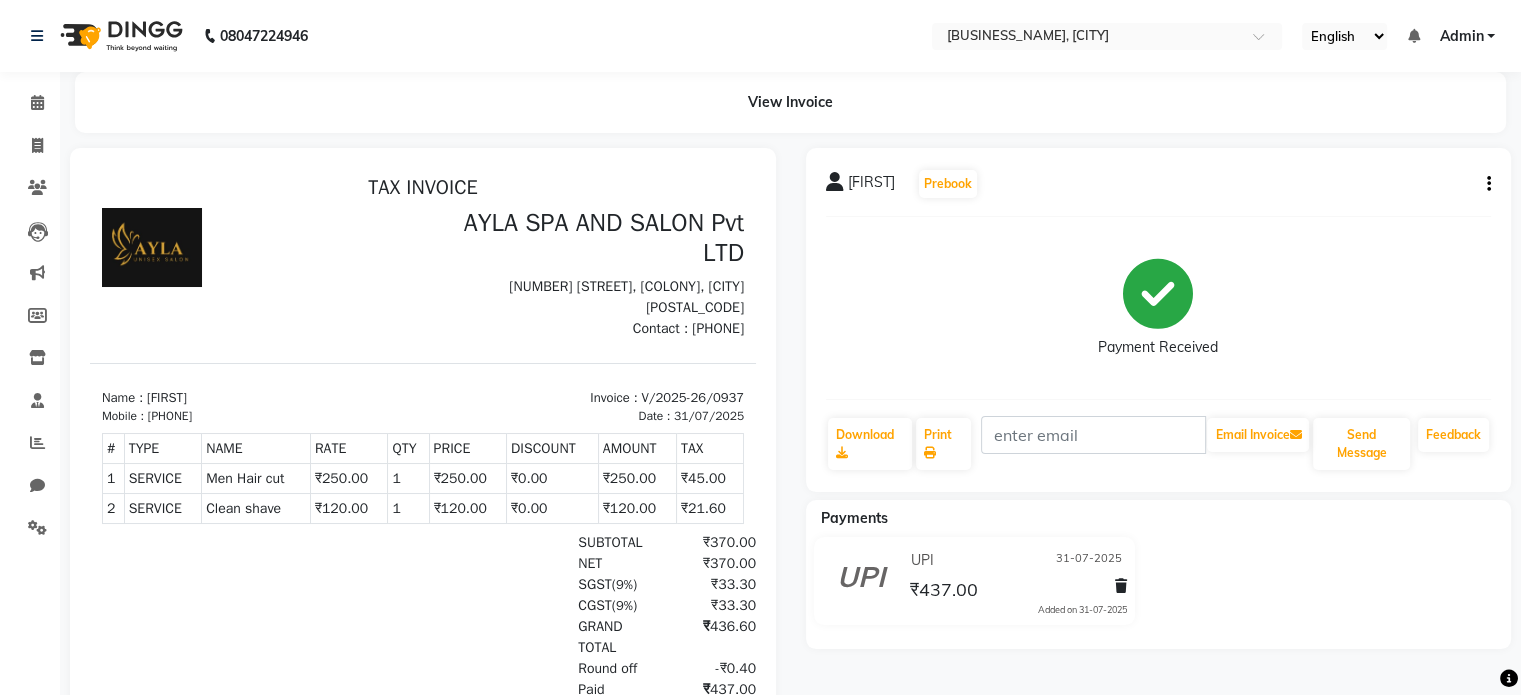 click on "GANGADHAR   Prebook" 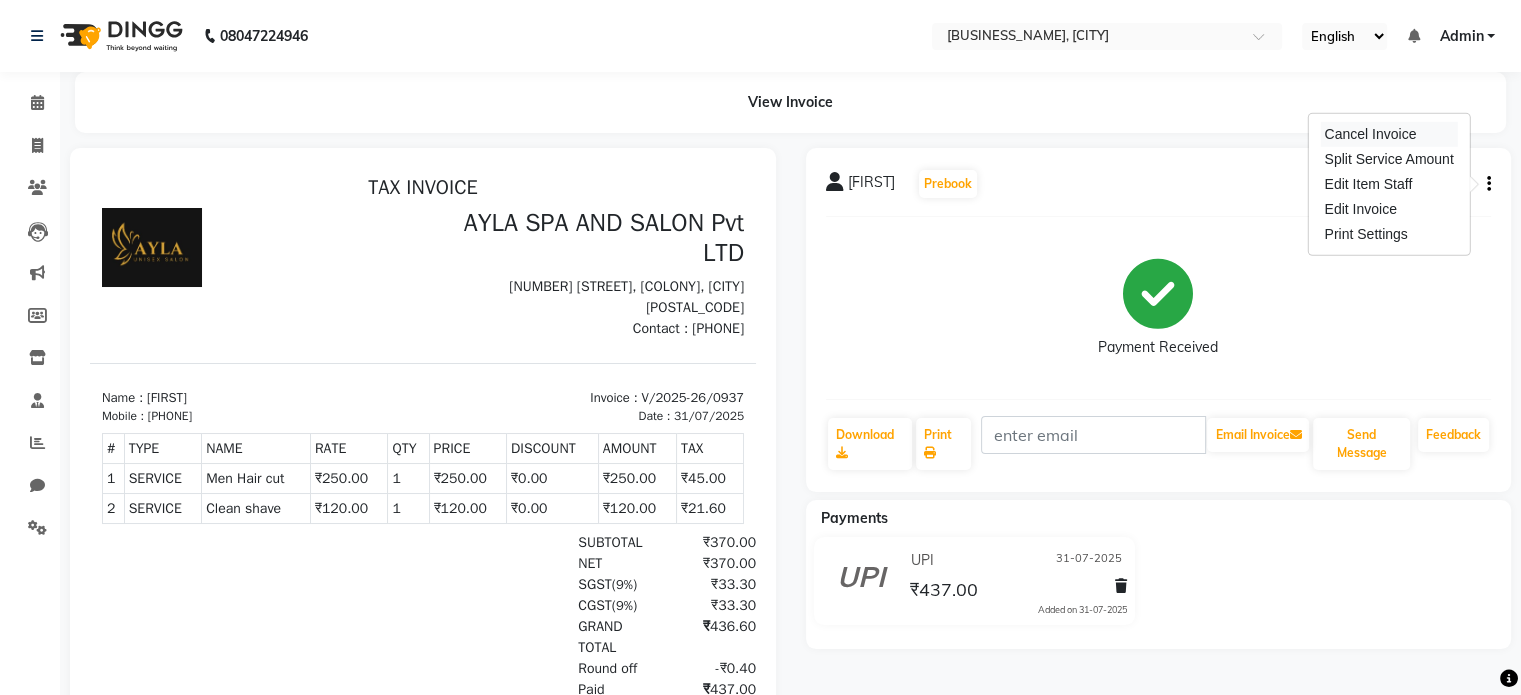 click on "Cancel Invoice" at bounding box center (1388, 134) 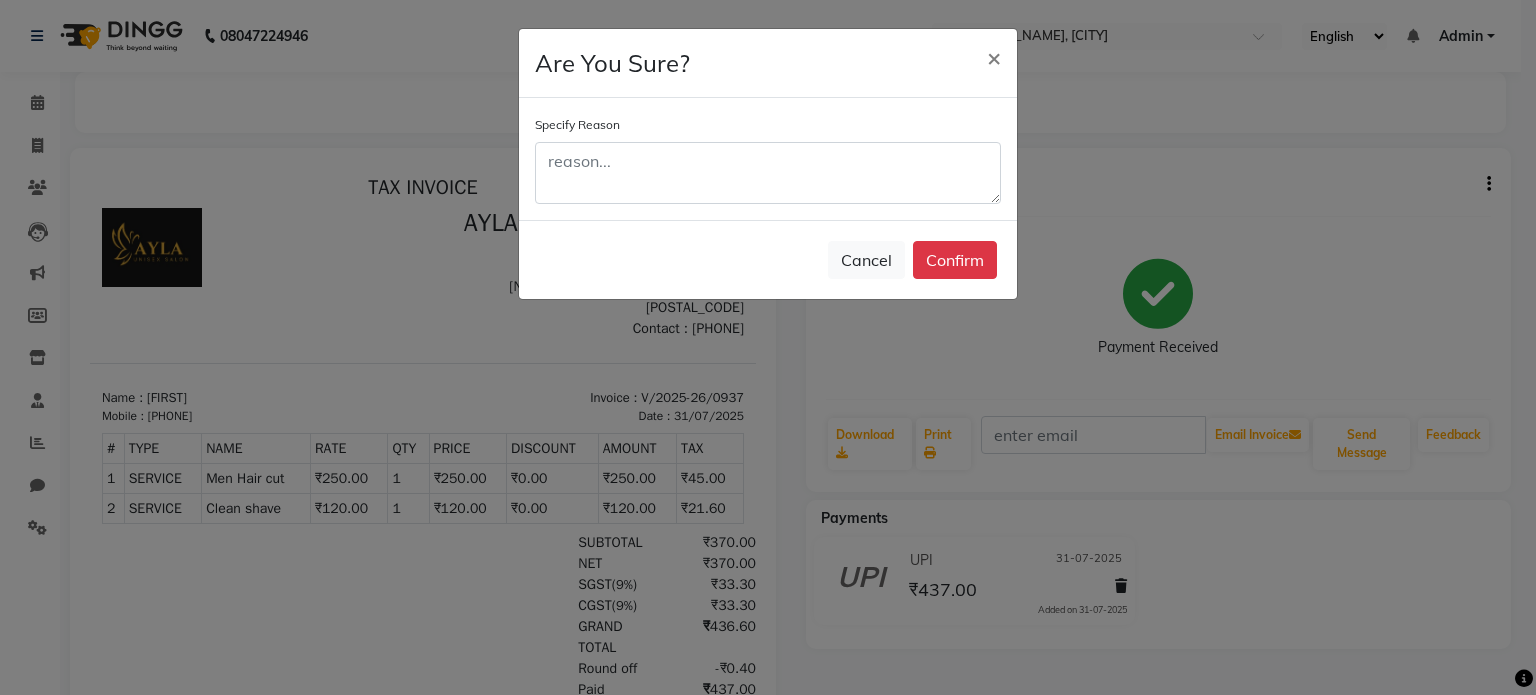 click on "Confirm" 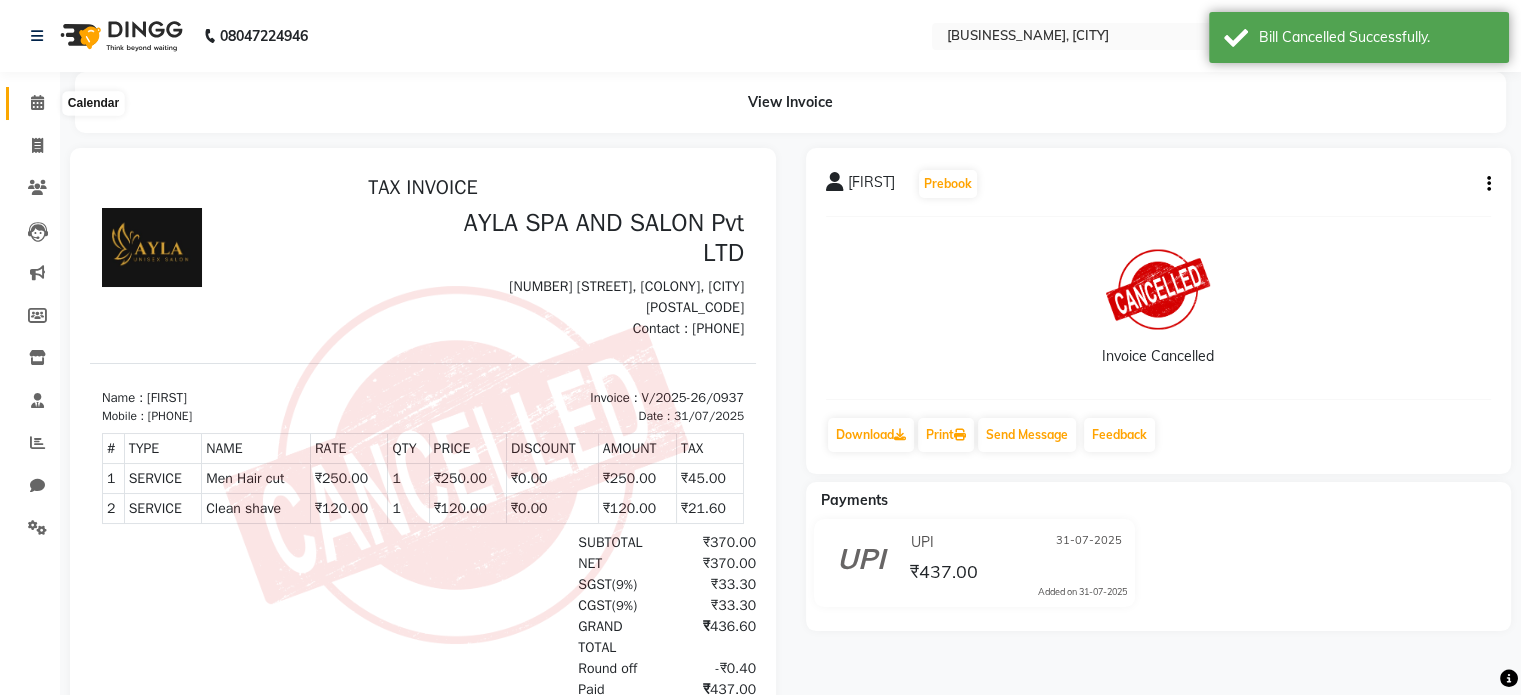 click 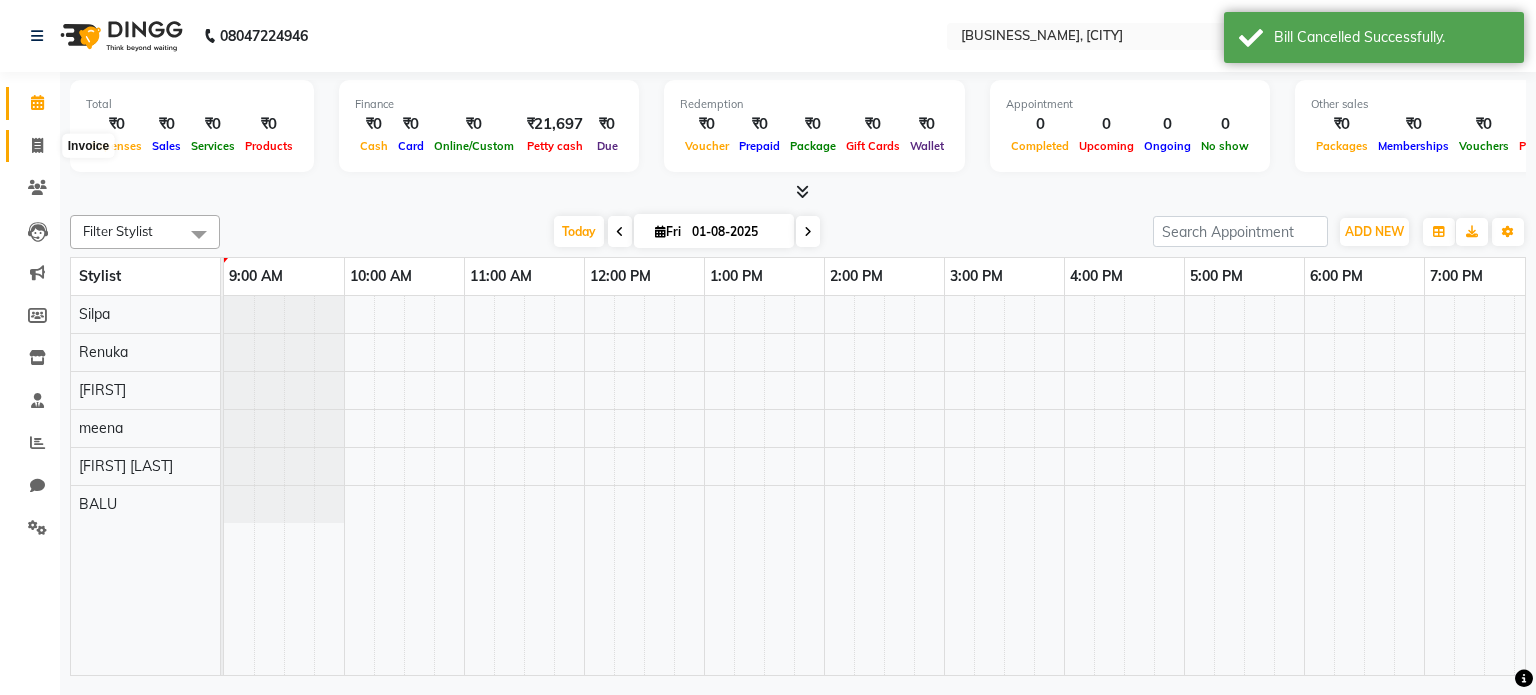 click 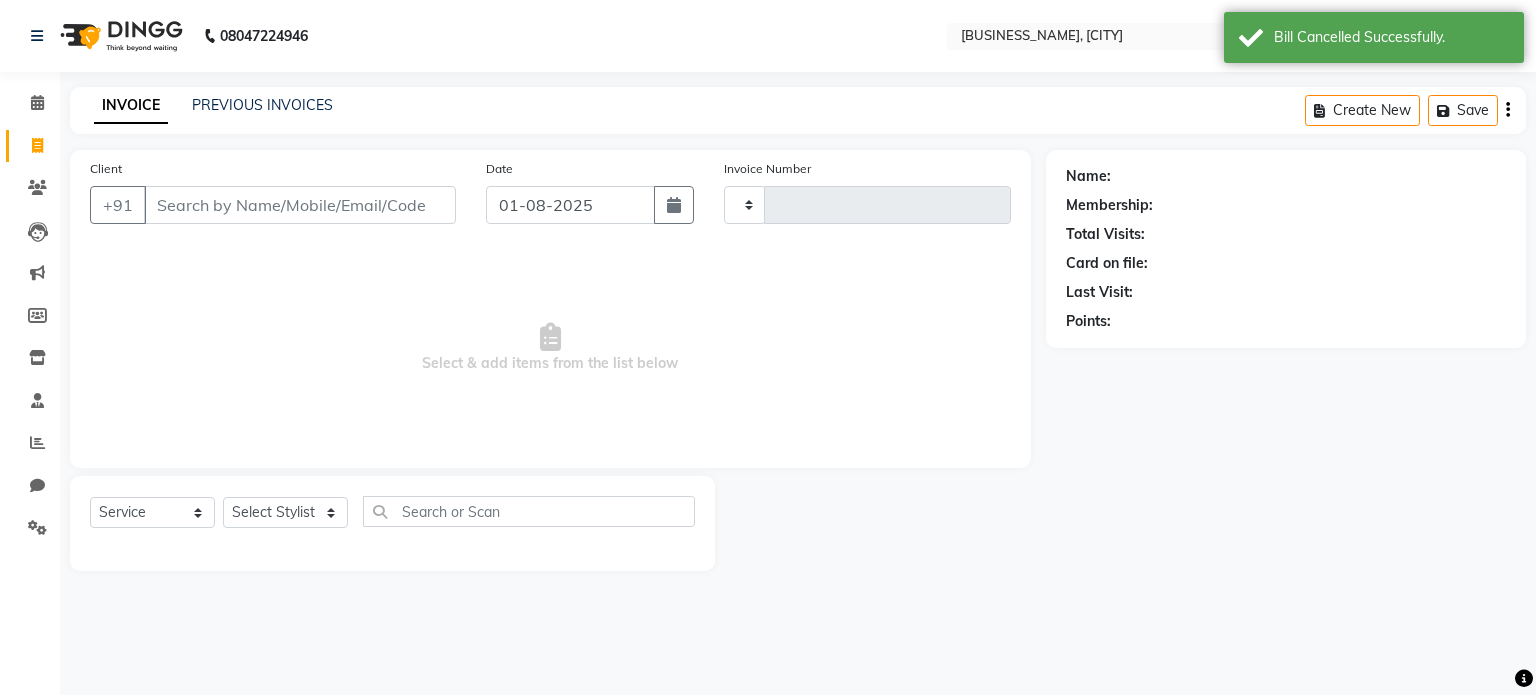 type on "0946" 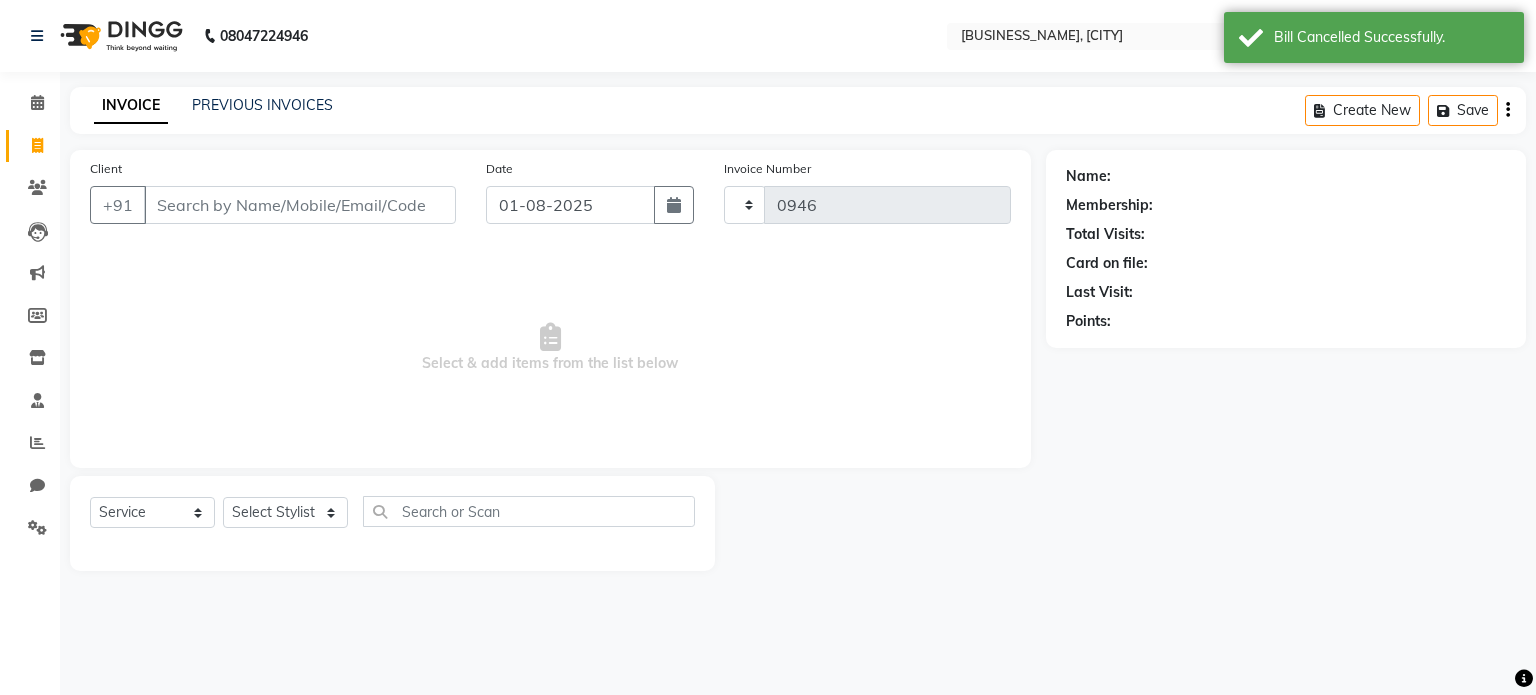 select on "7756" 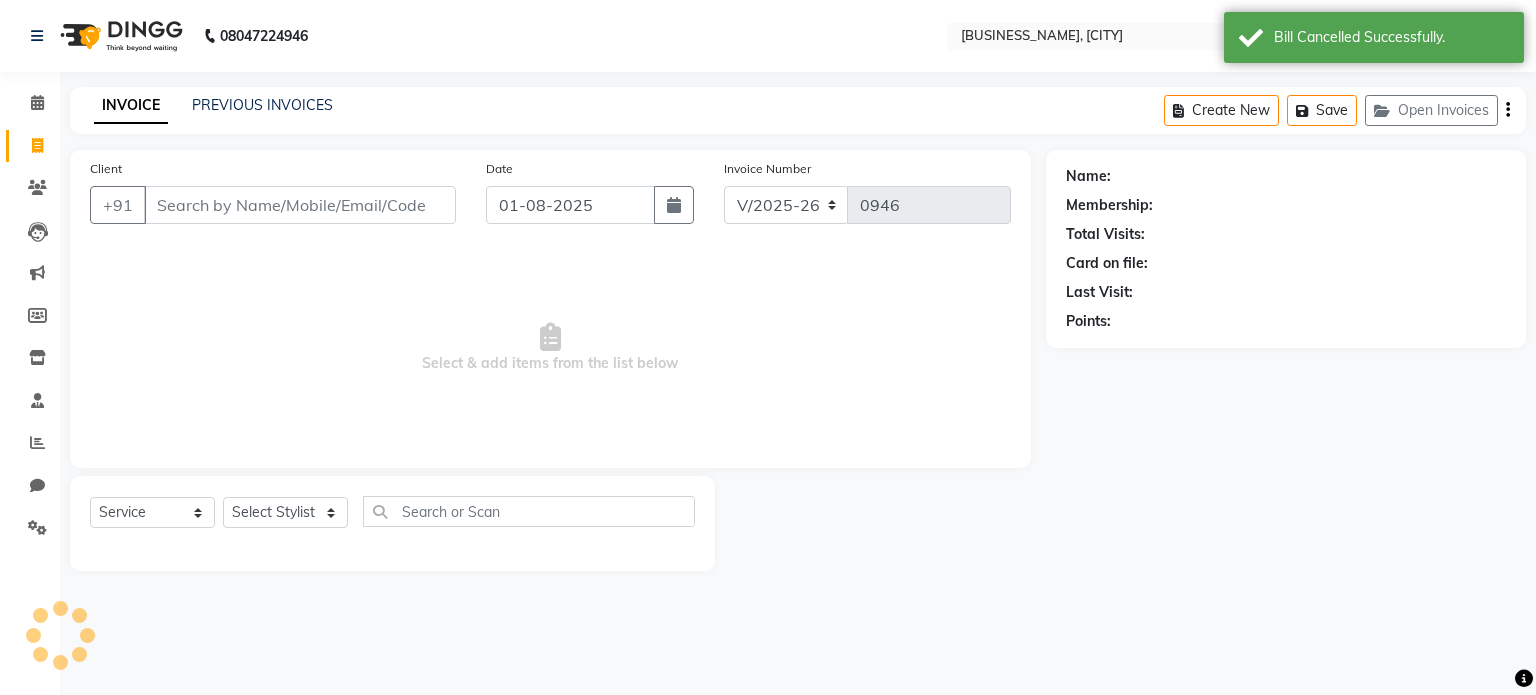 click on "Client" at bounding box center [300, 205] 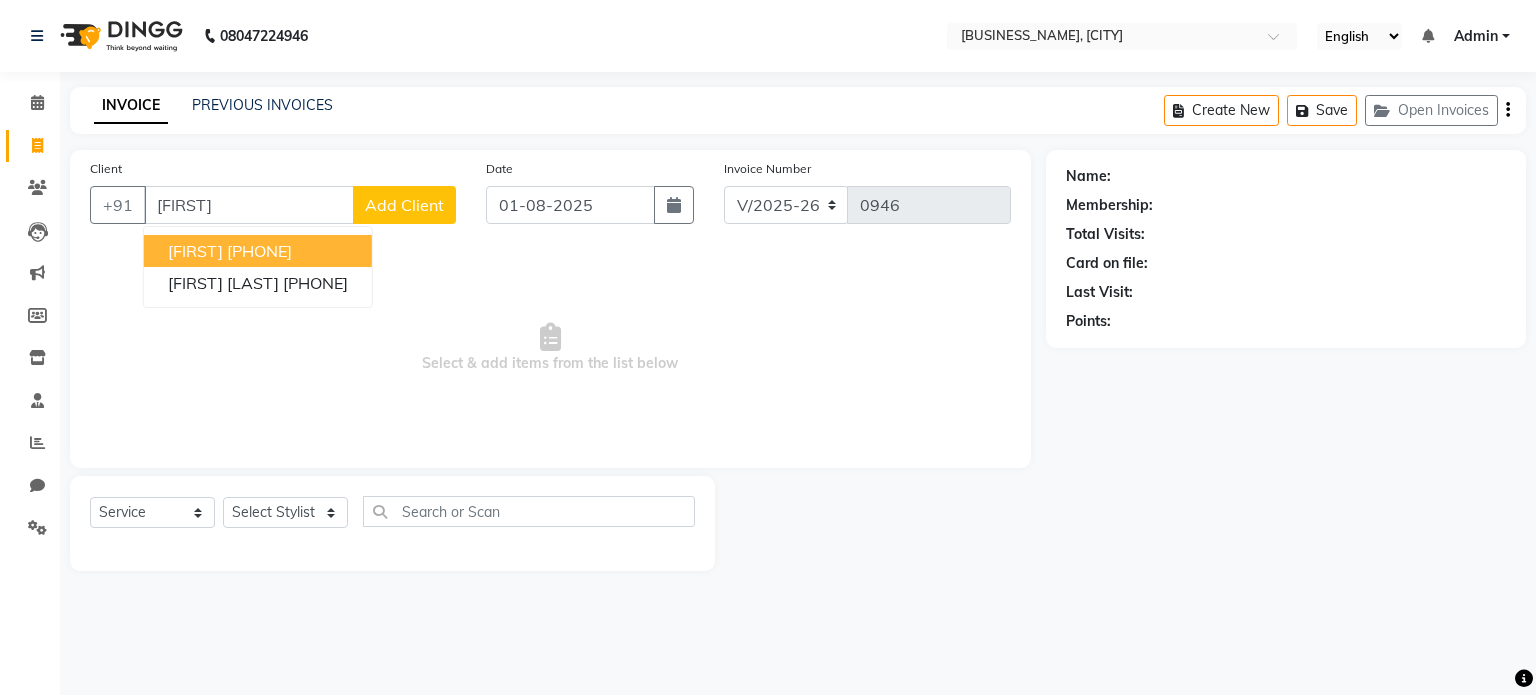 click on "GANGADHAR  9440080866" at bounding box center (258, 251) 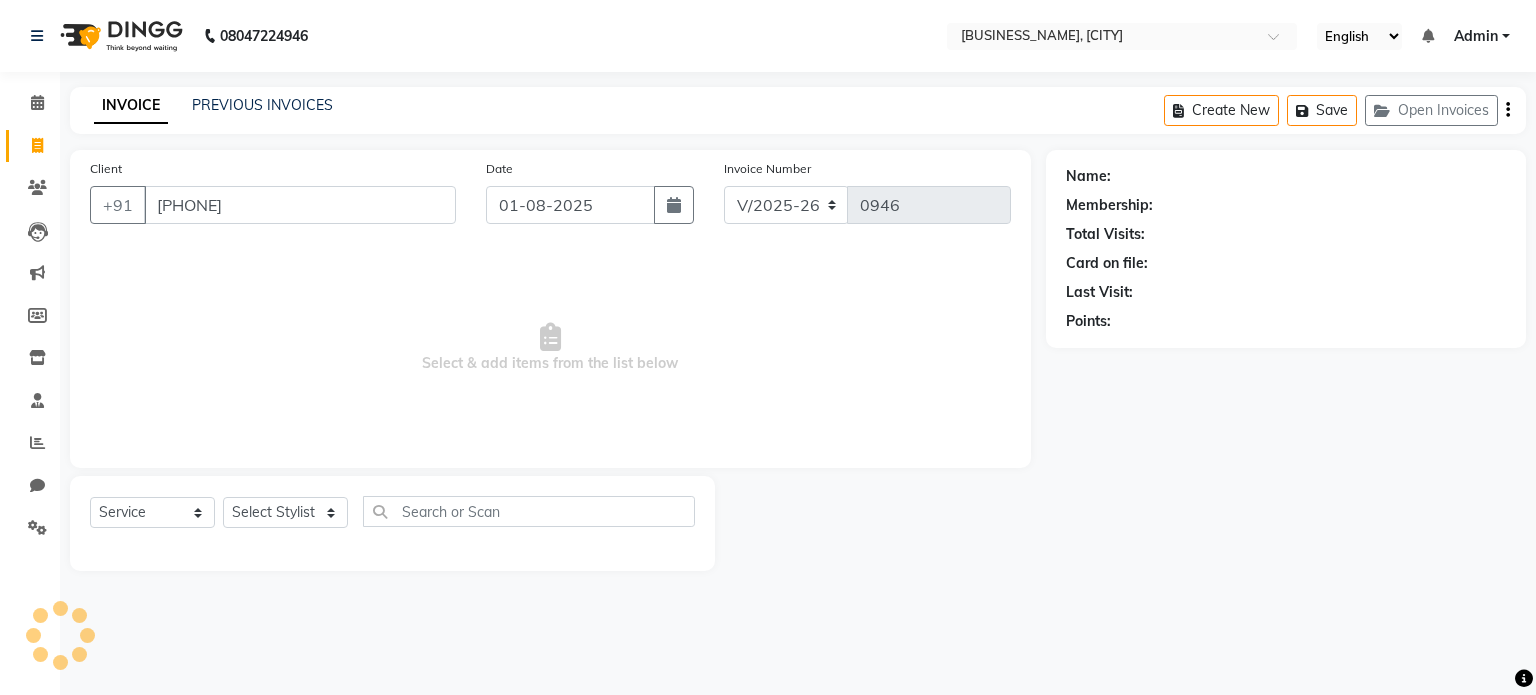 type on "[PHONE]" 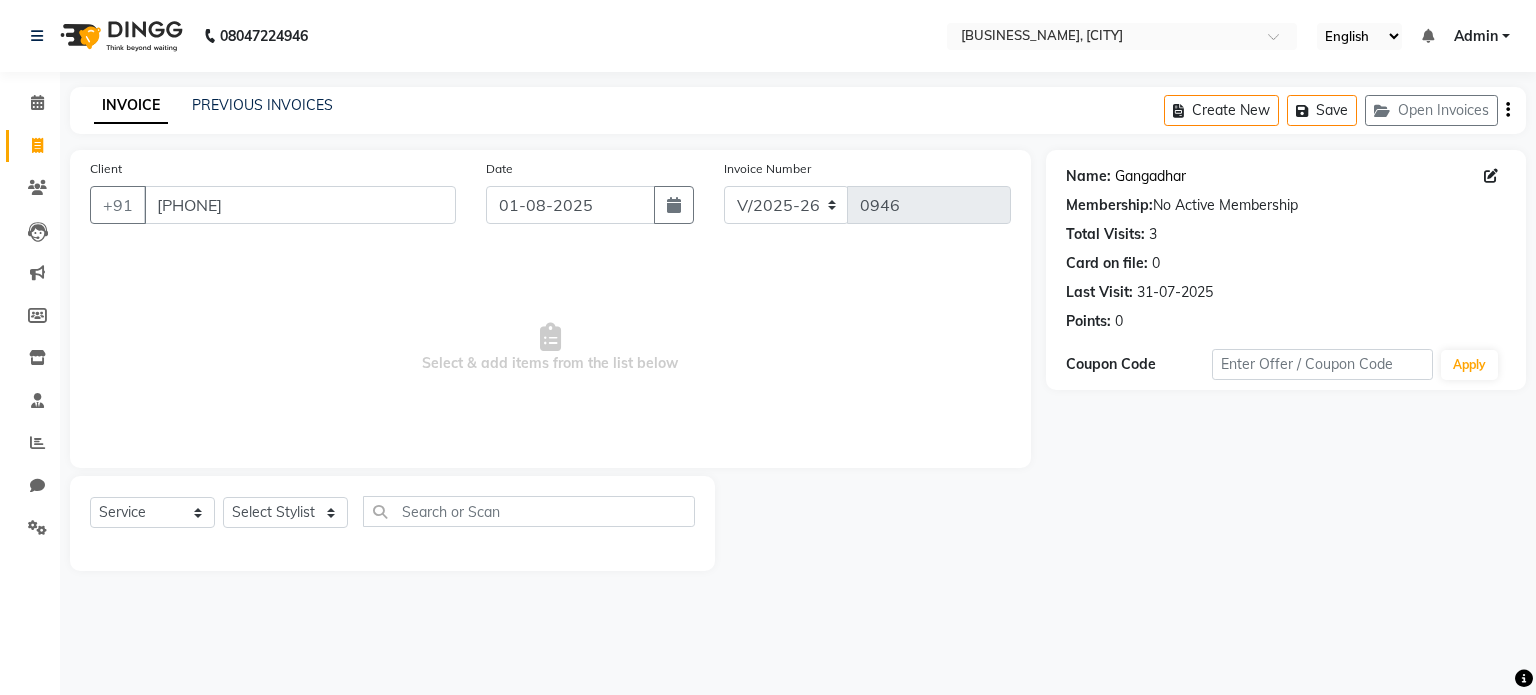 click on "Gangadhar" 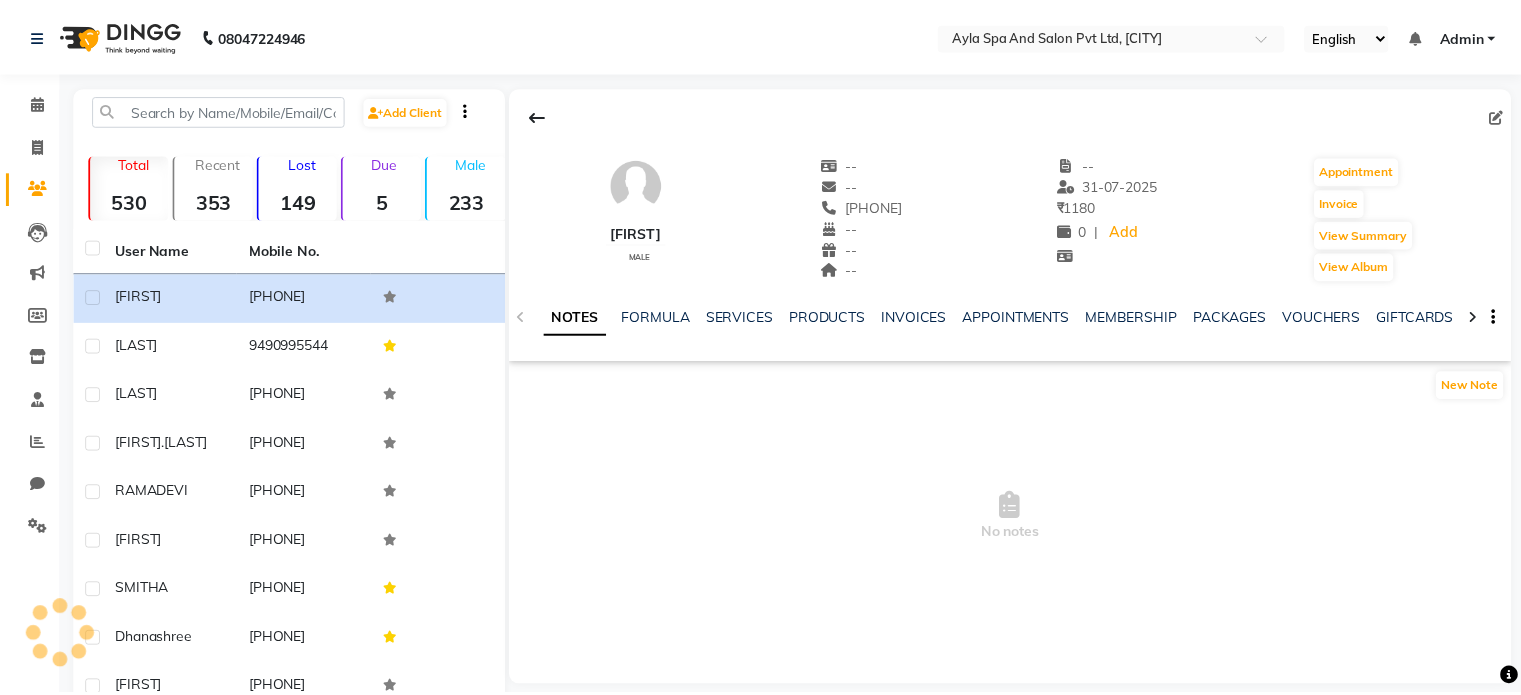 scroll, scrollTop: 0, scrollLeft: 0, axis: both 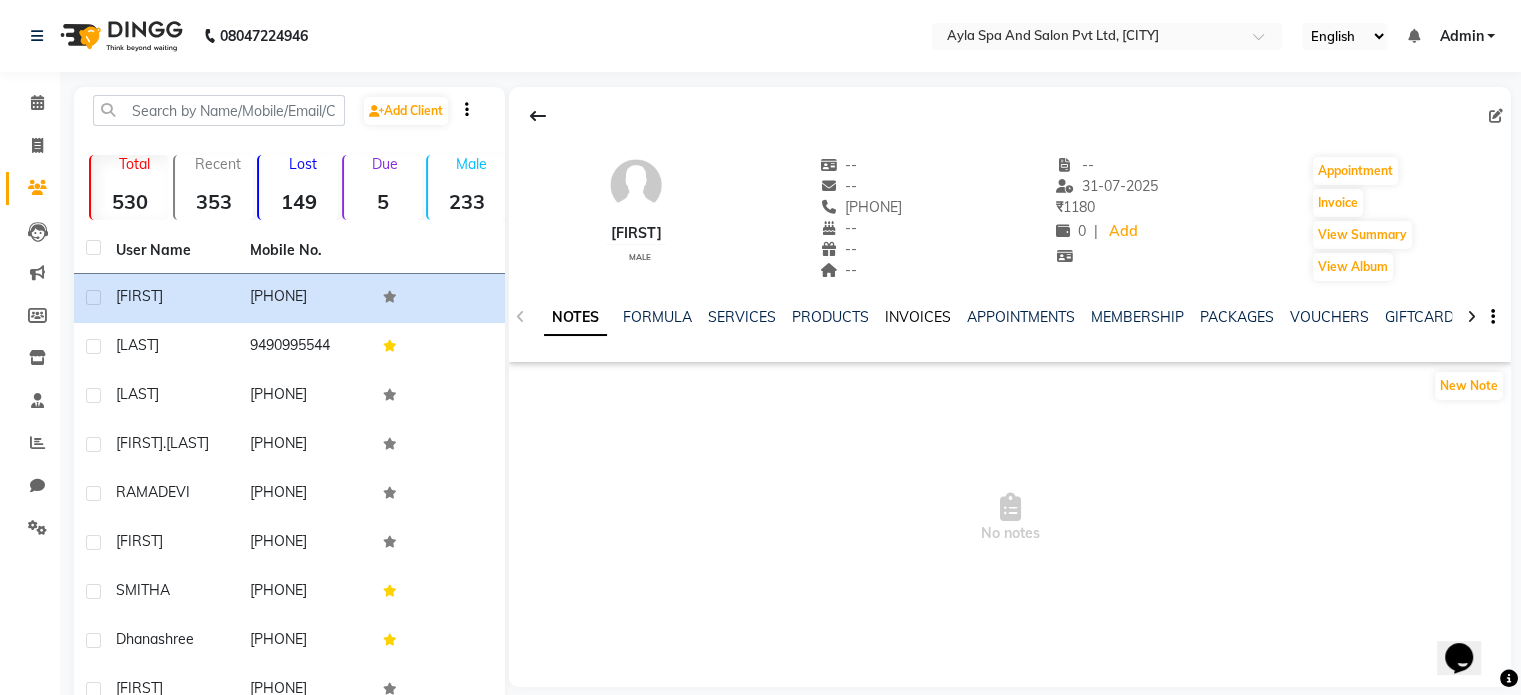 click on "INVOICES" 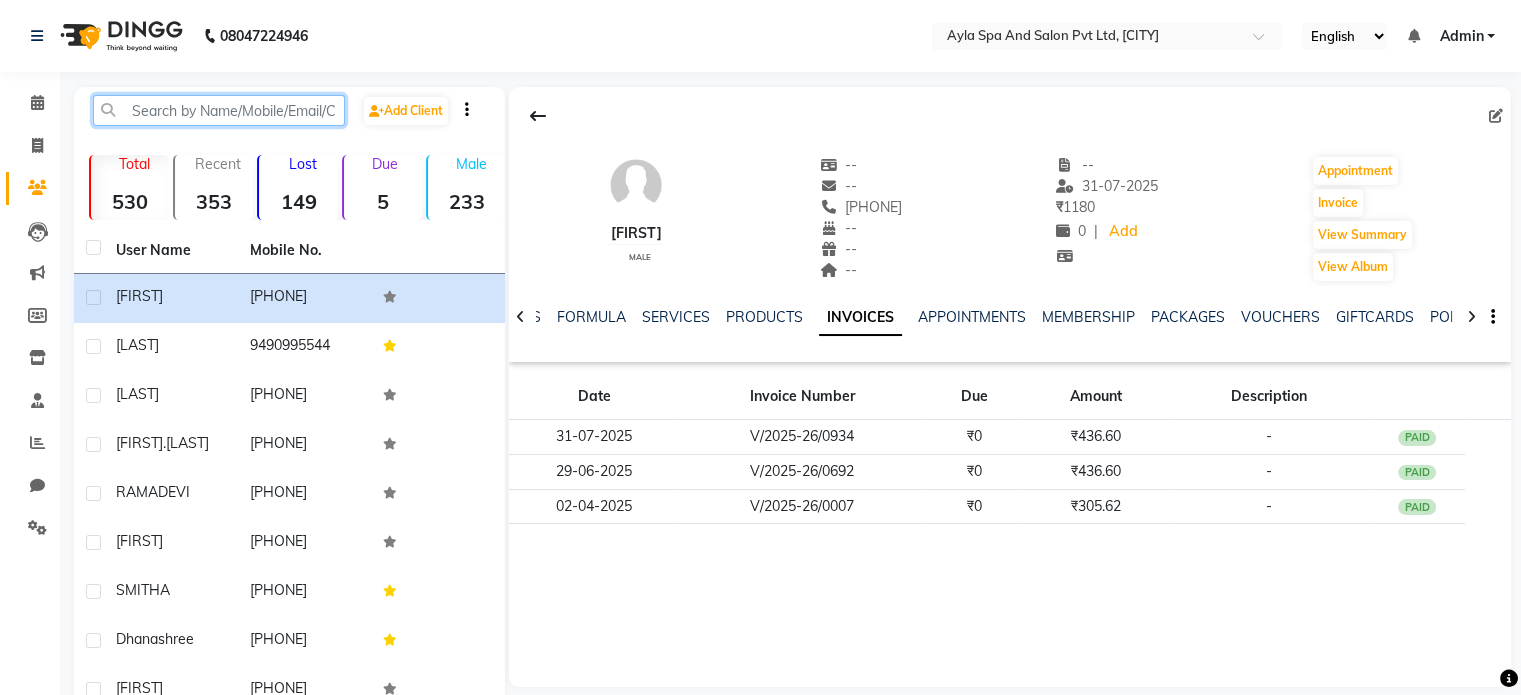 click 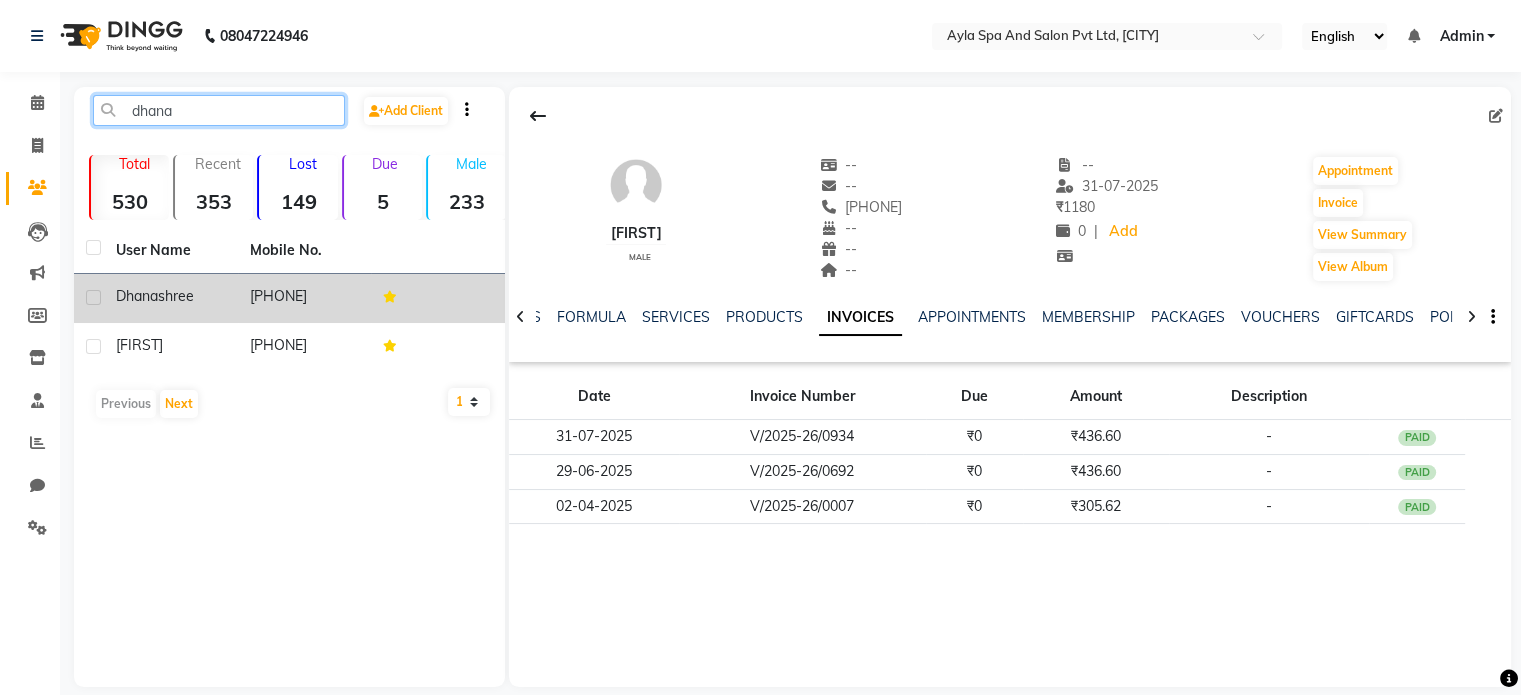 type on "dhana" 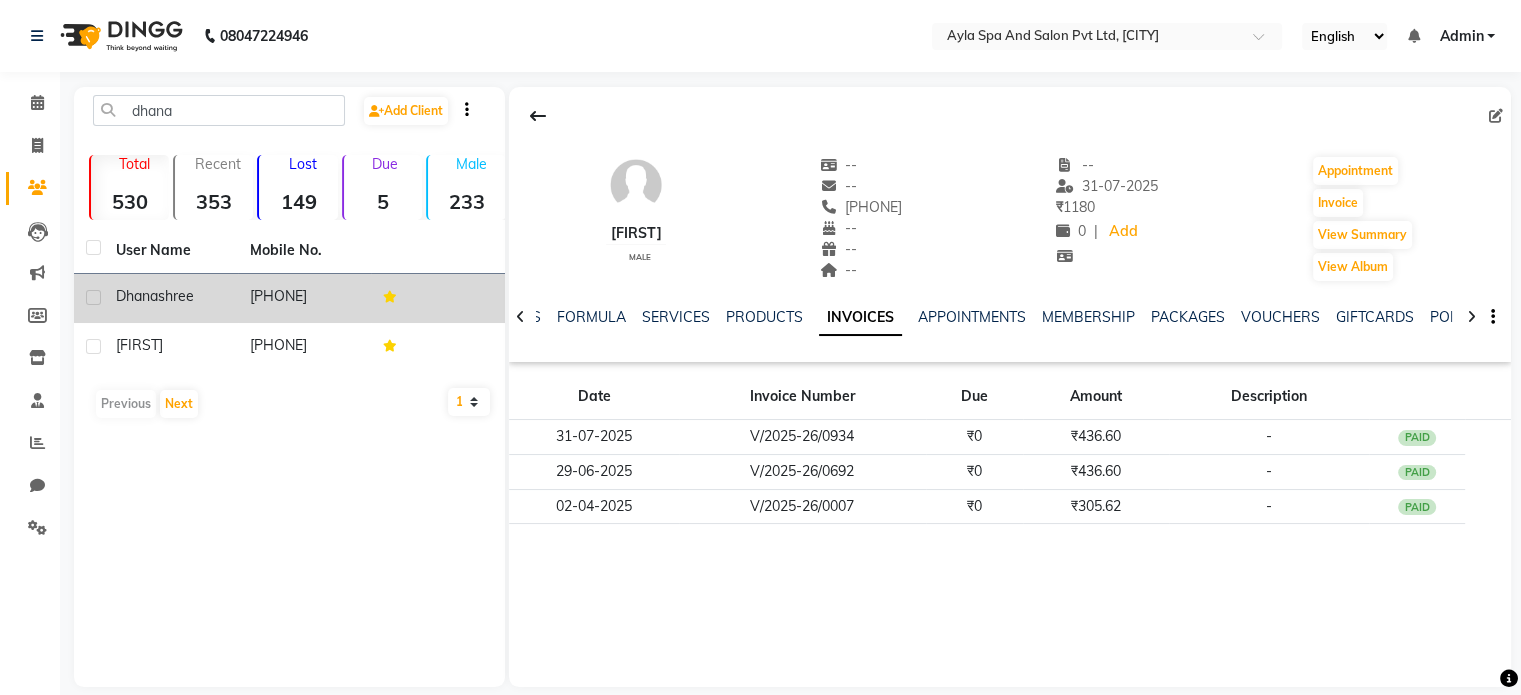 click on "dhanashree" 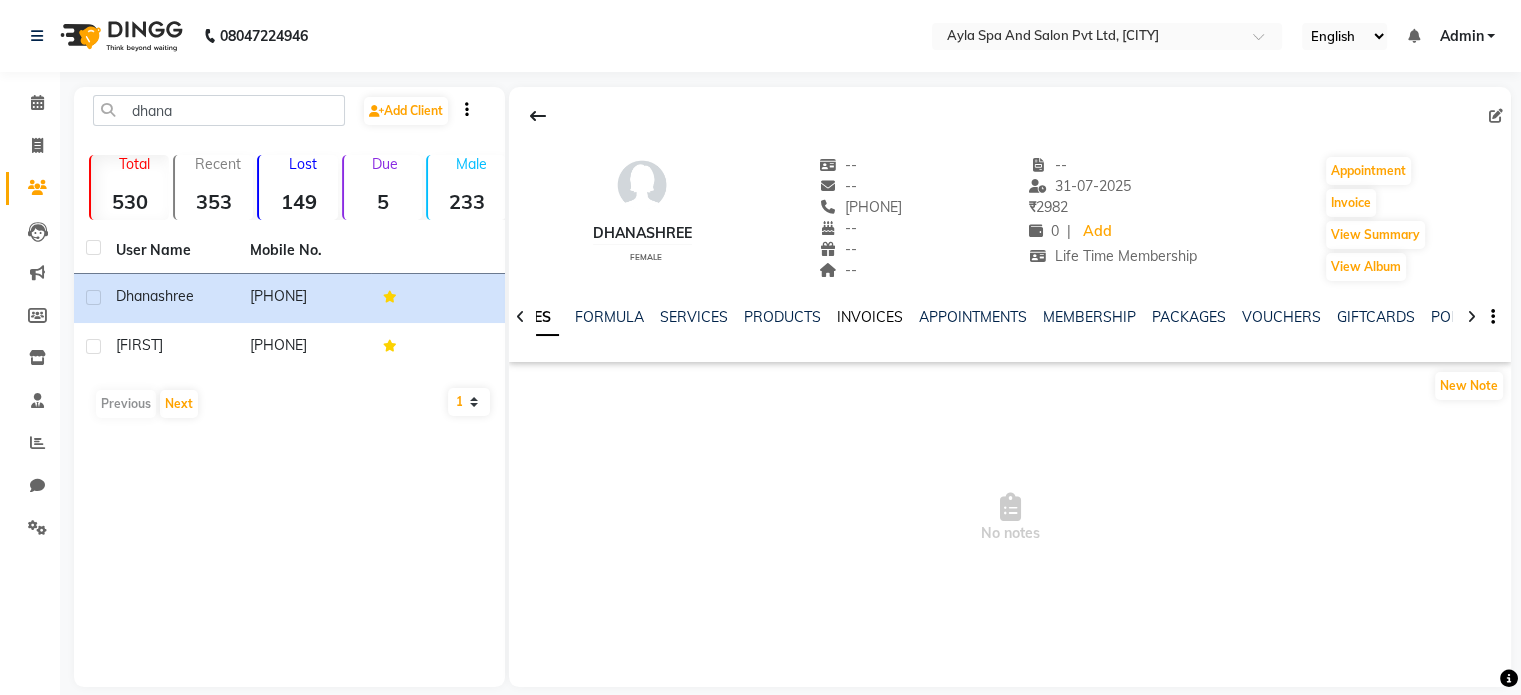 click on "INVOICES" 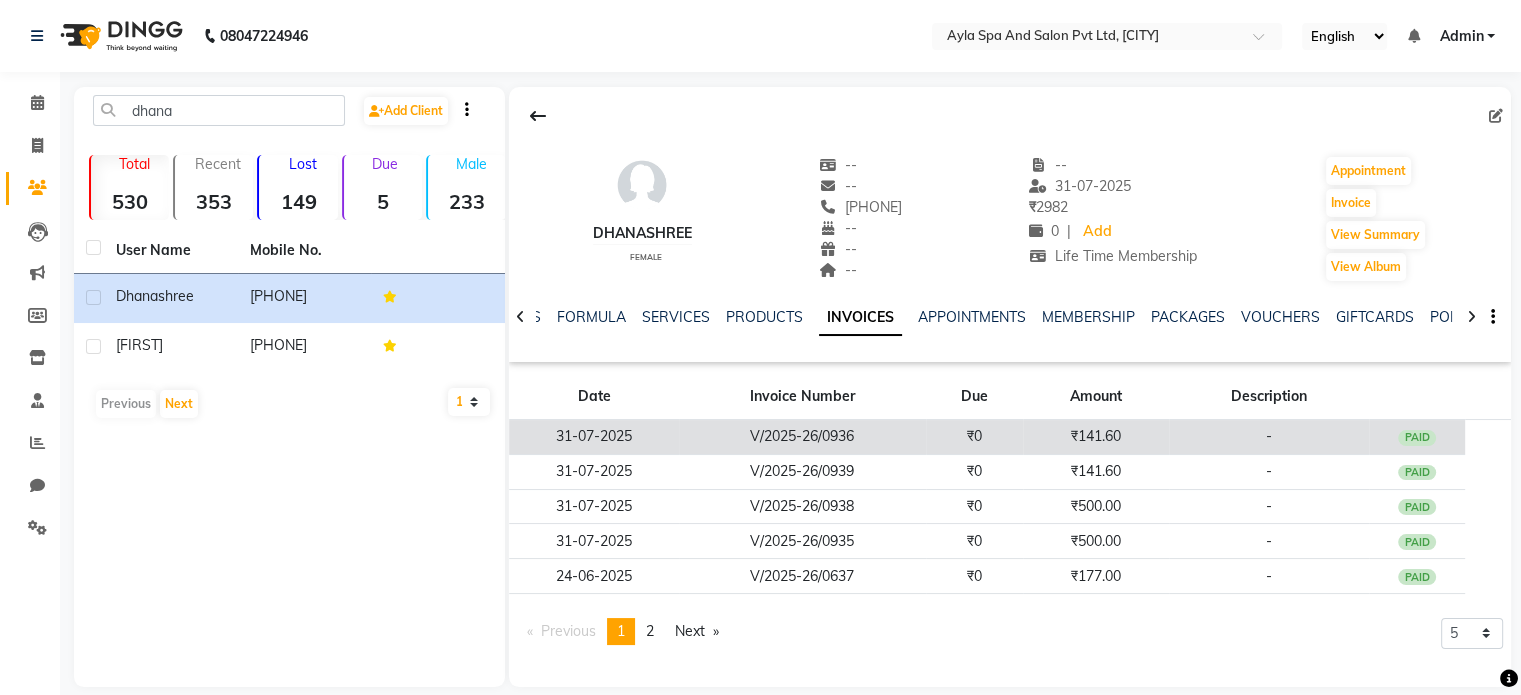 click on "₹141.60" 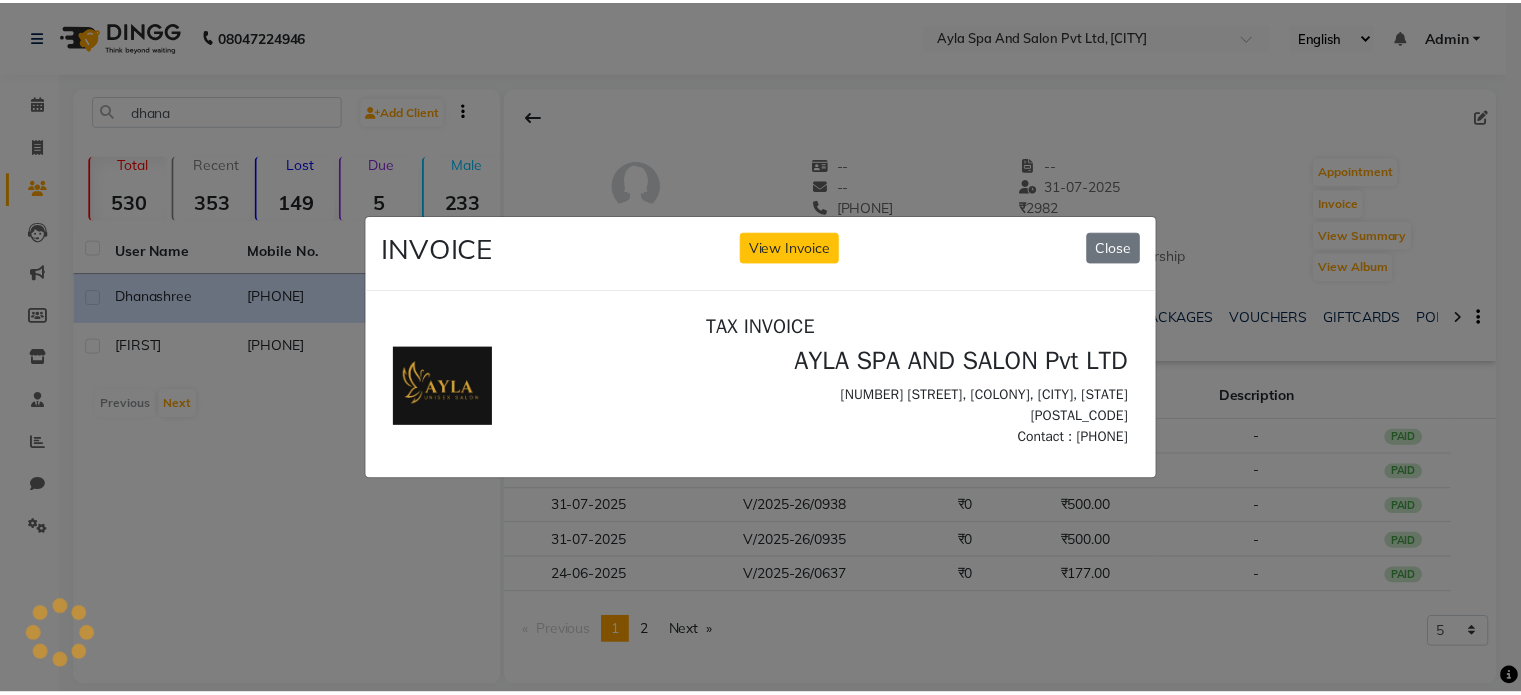 scroll, scrollTop: 0, scrollLeft: 0, axis: both 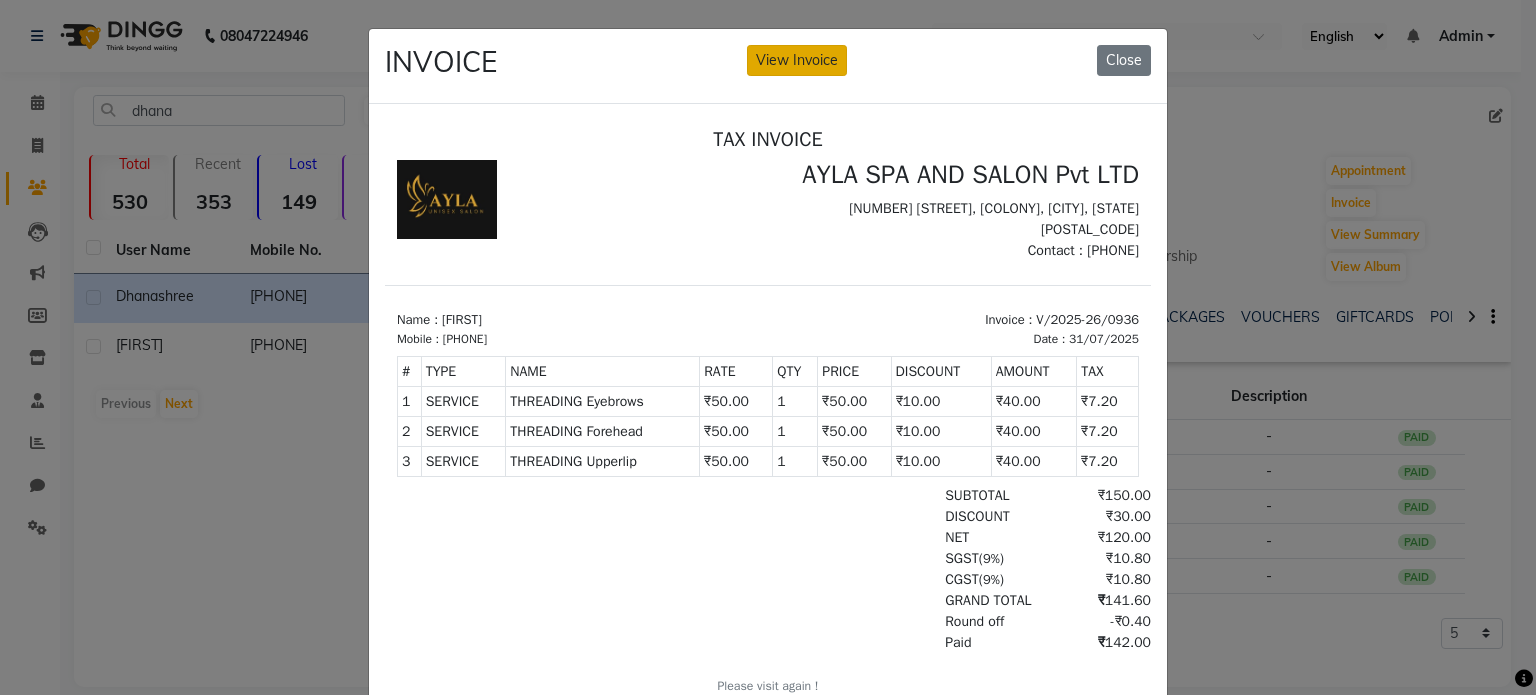 click on "View Invoice" 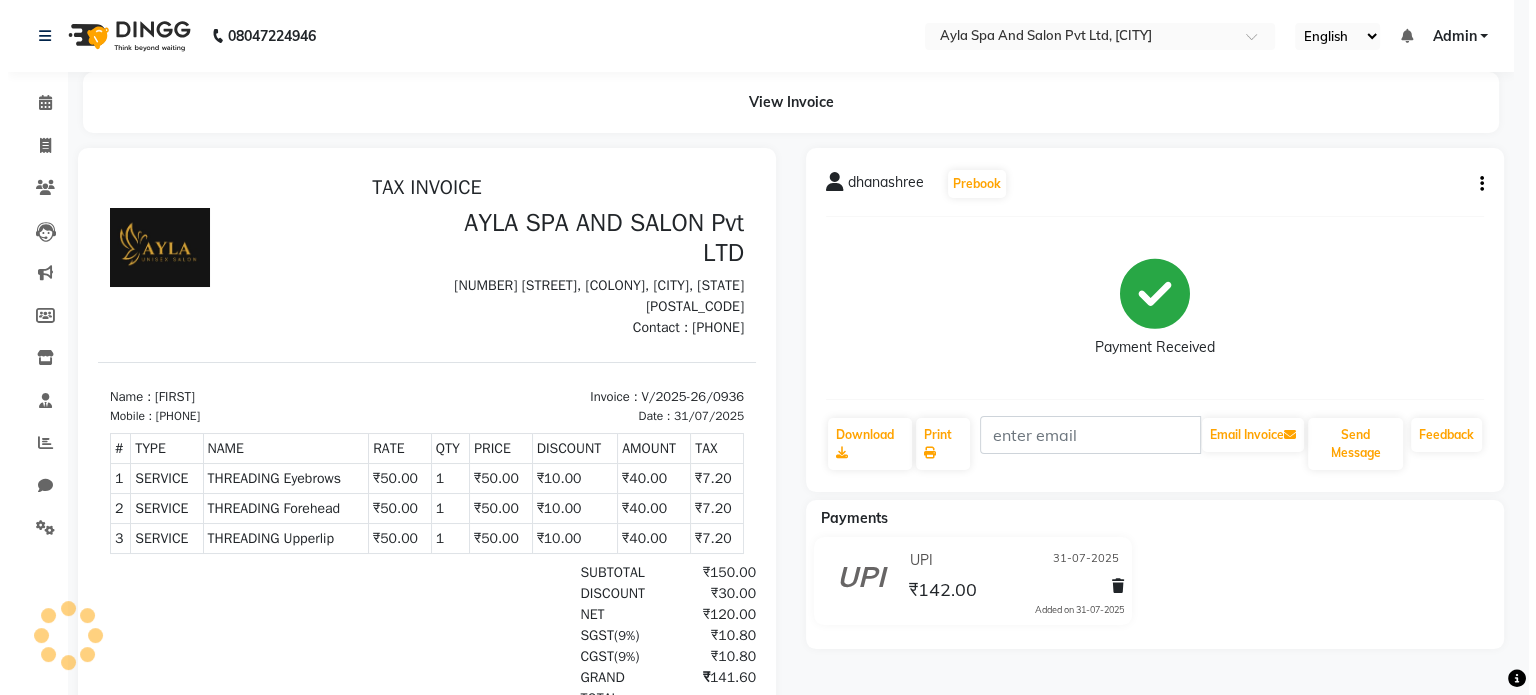 scroll, scrollTop: 0, scrollLeft: 0, axis: both 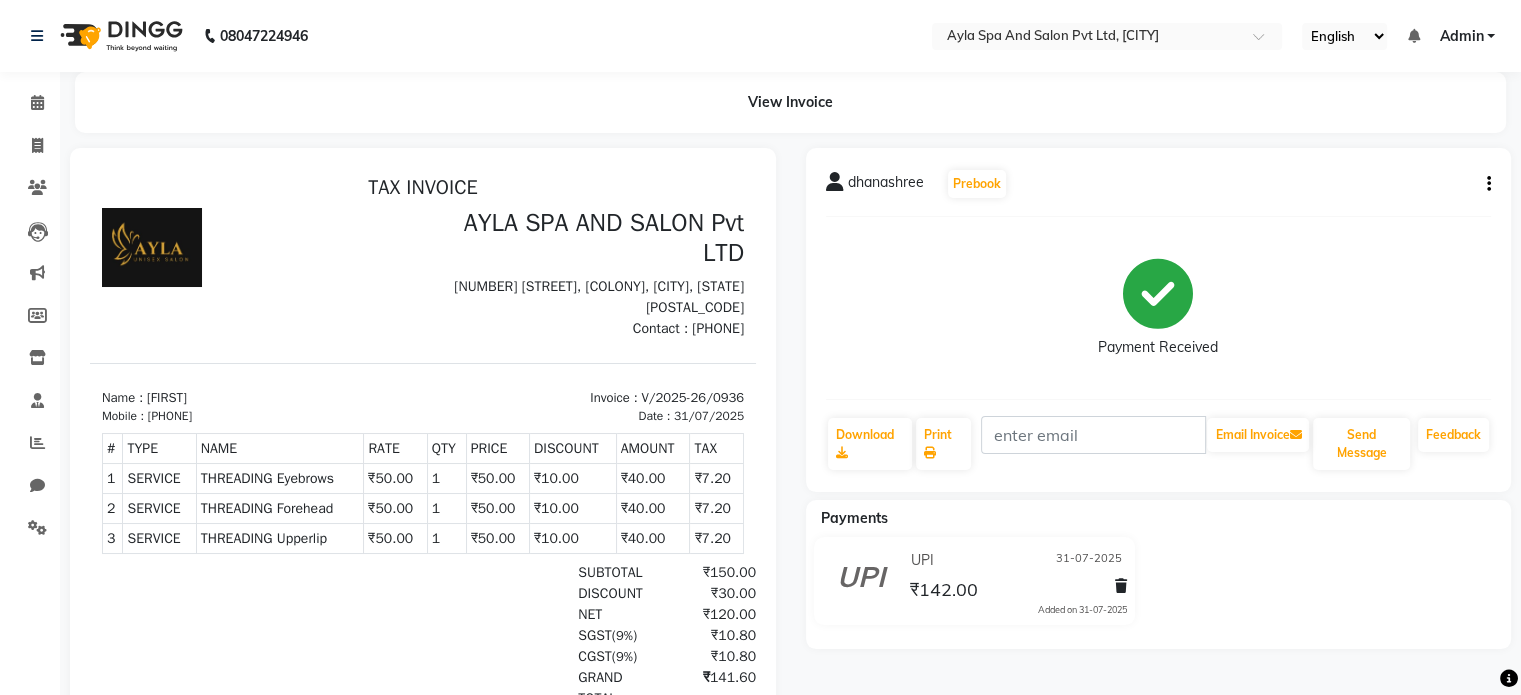 click 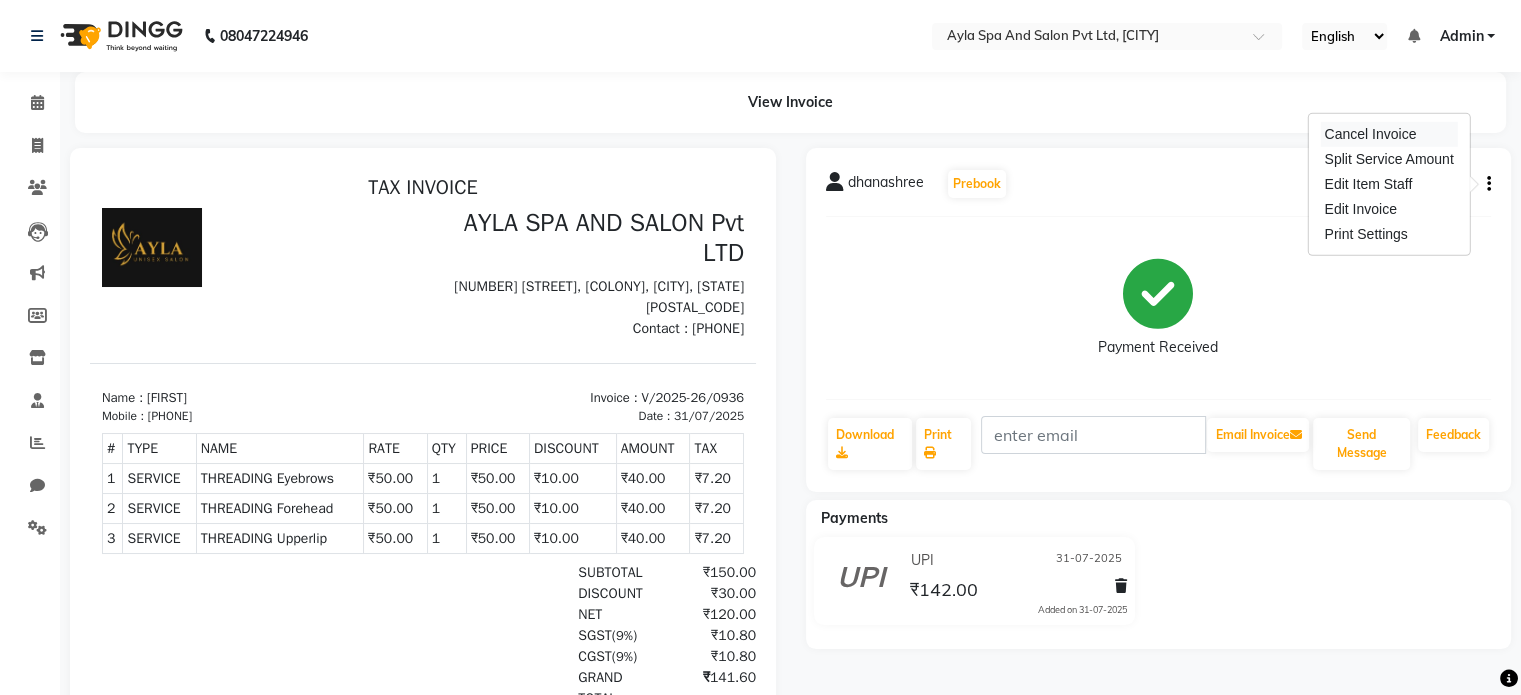 click on "Cancel Invoice" at bounding box center (1388, 134) 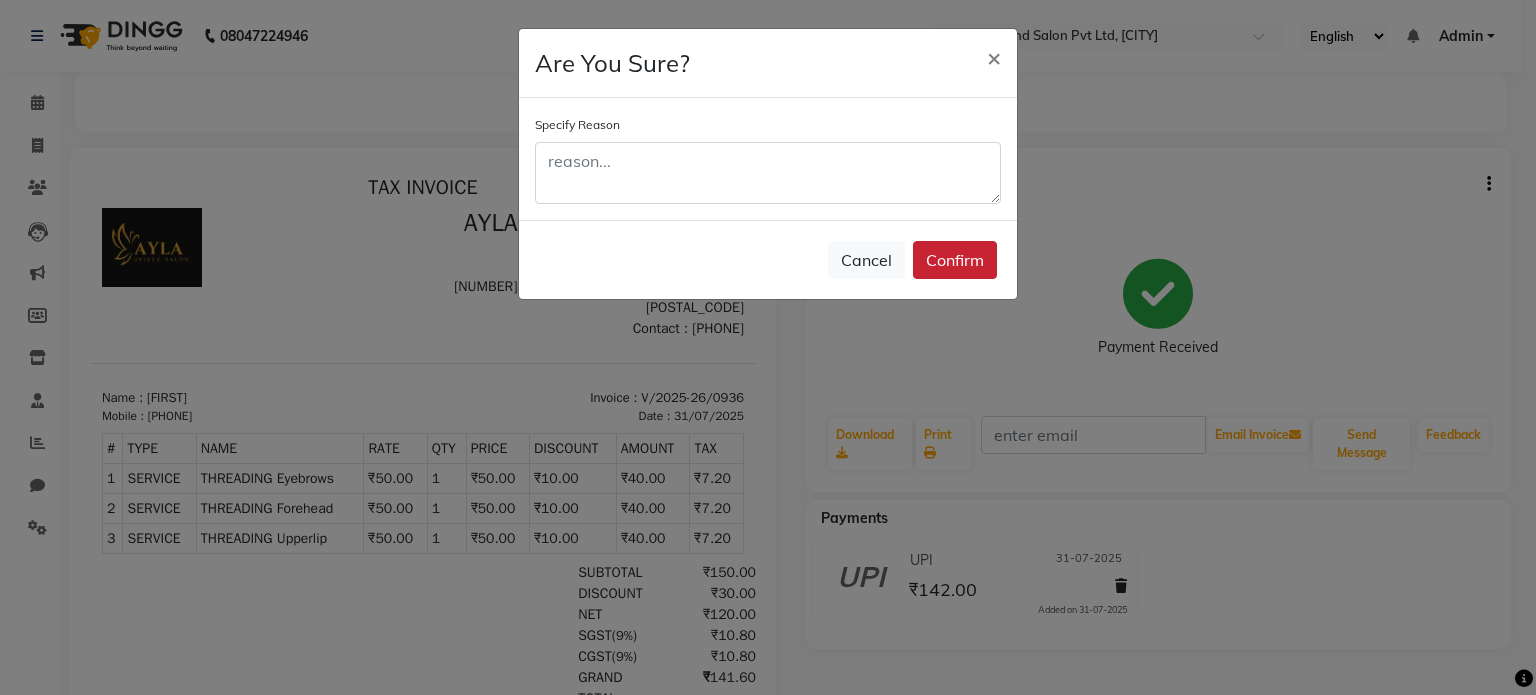 click on "Confirm" 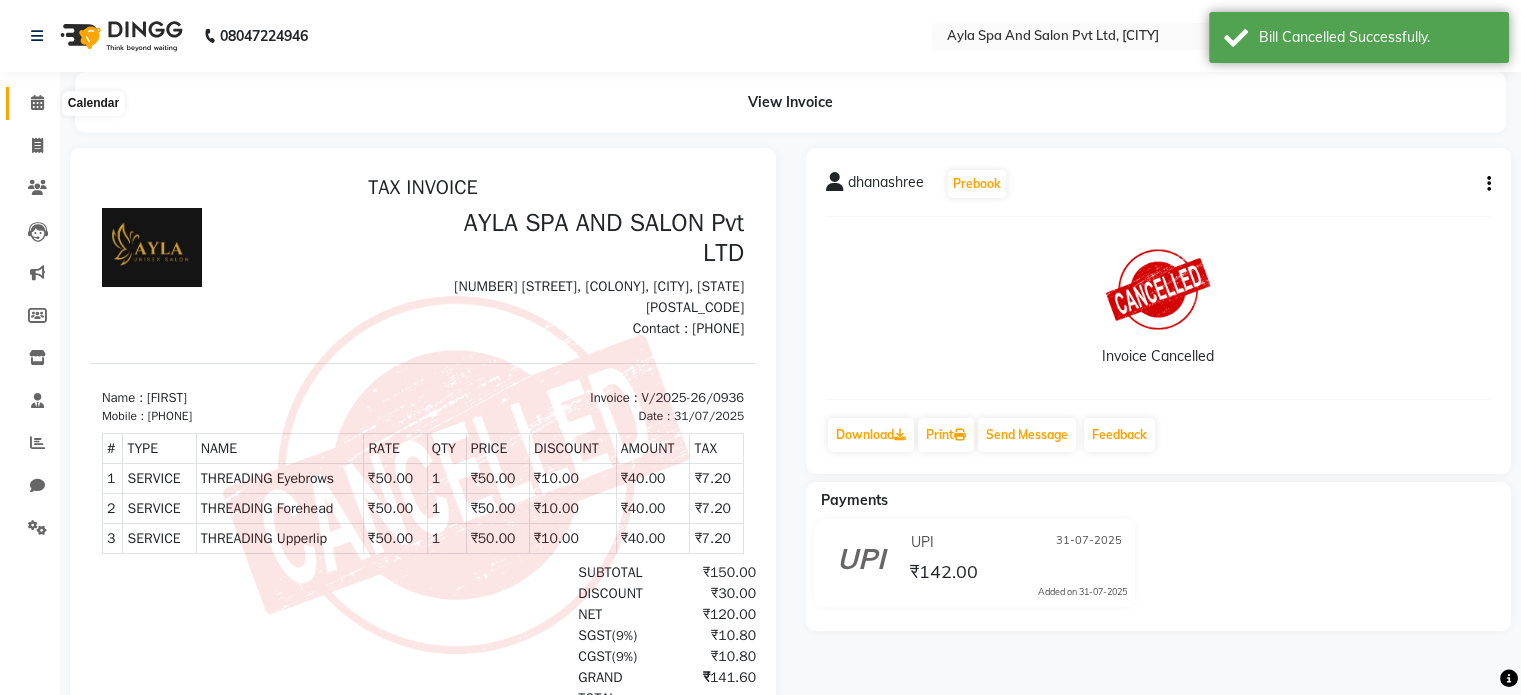 click 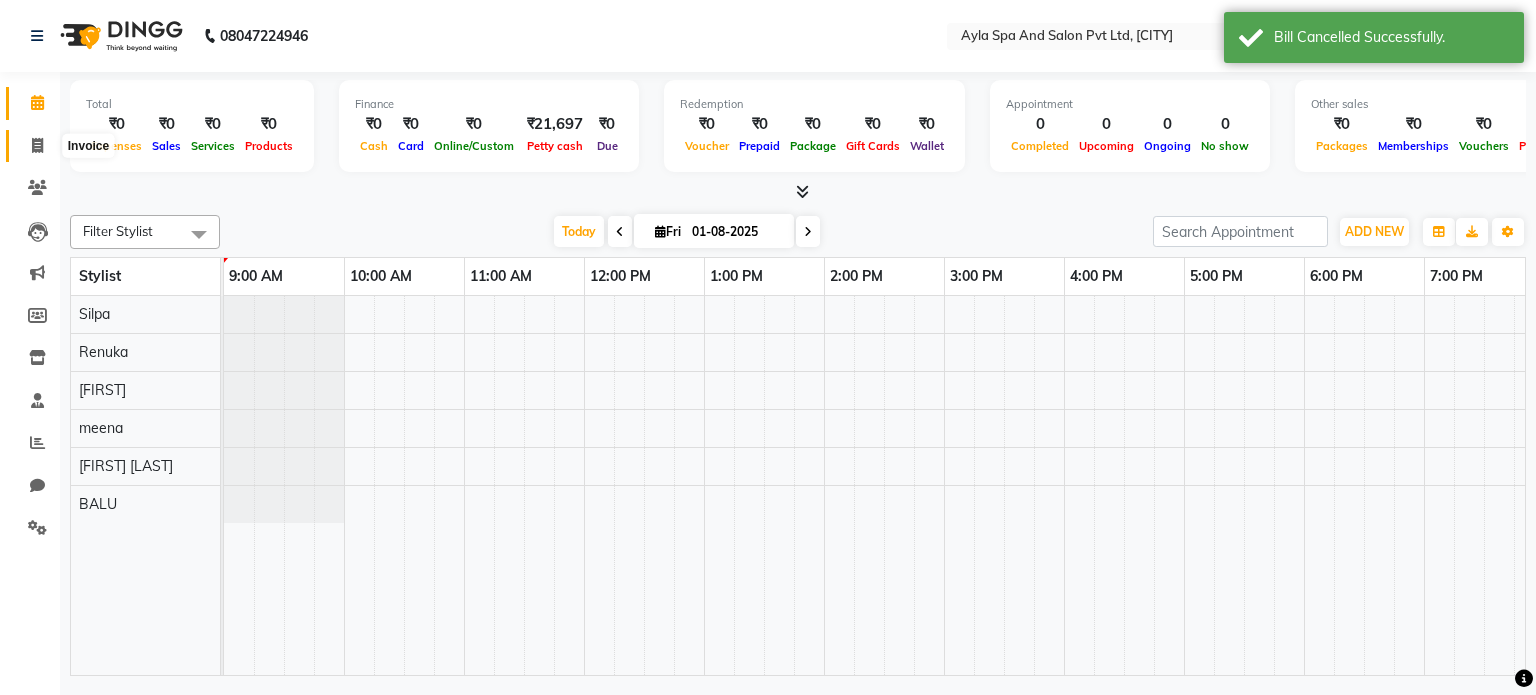 click 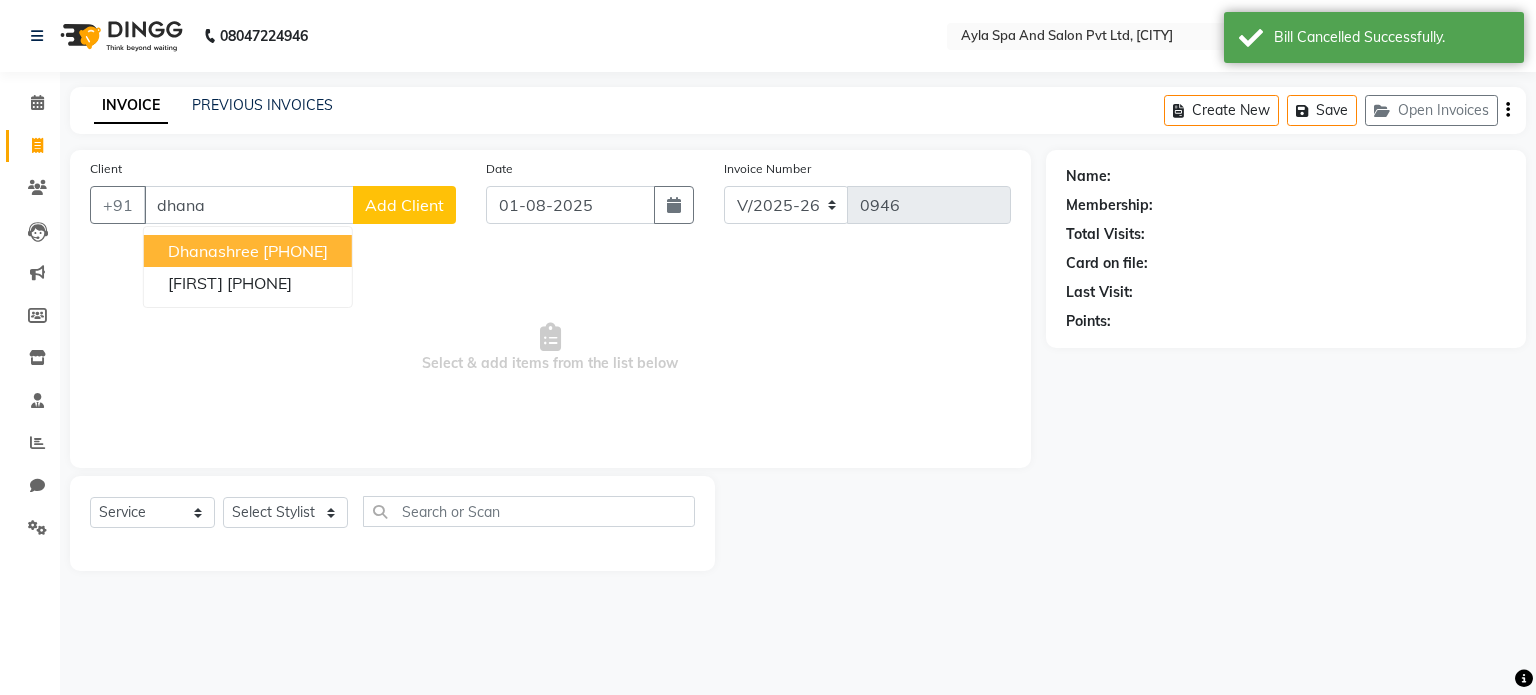 click on "[PHONE]" at bounding box center (295, 251) 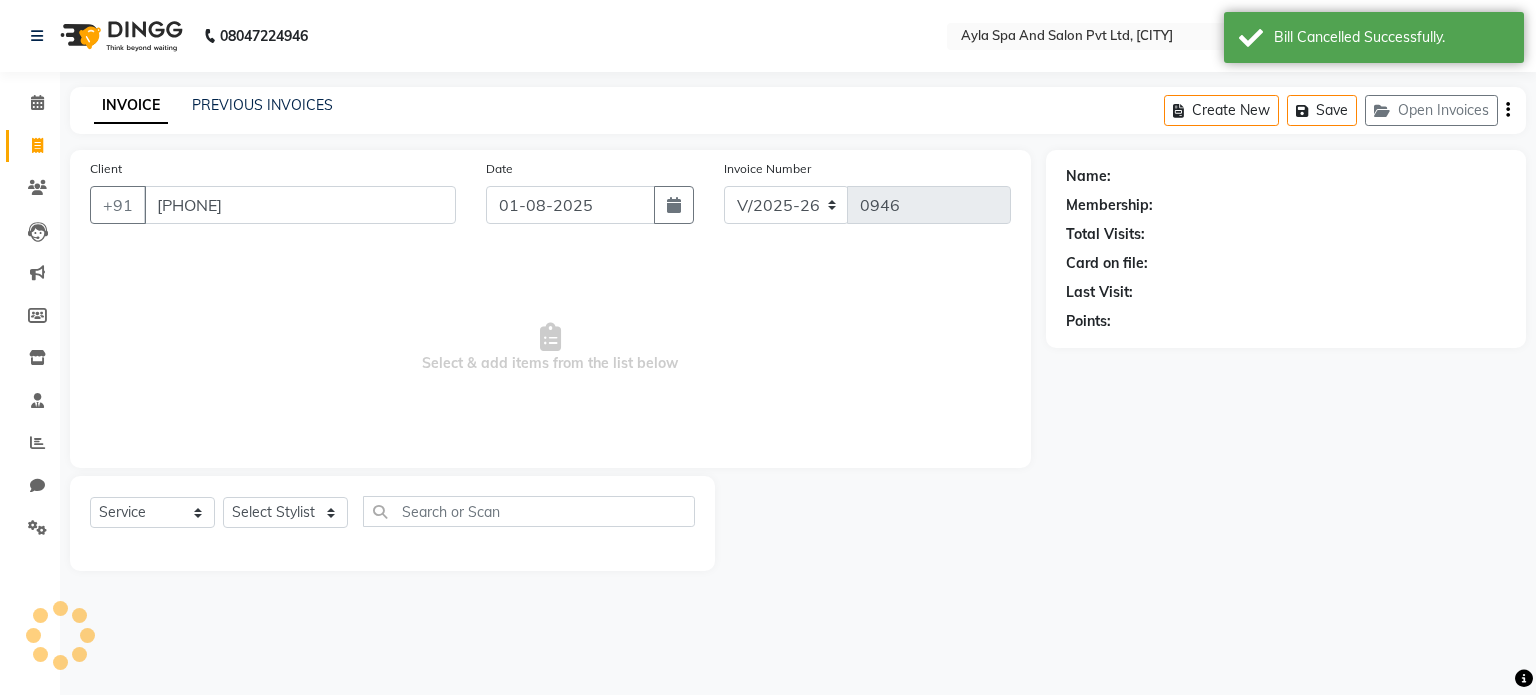 type on "[PHONE]" 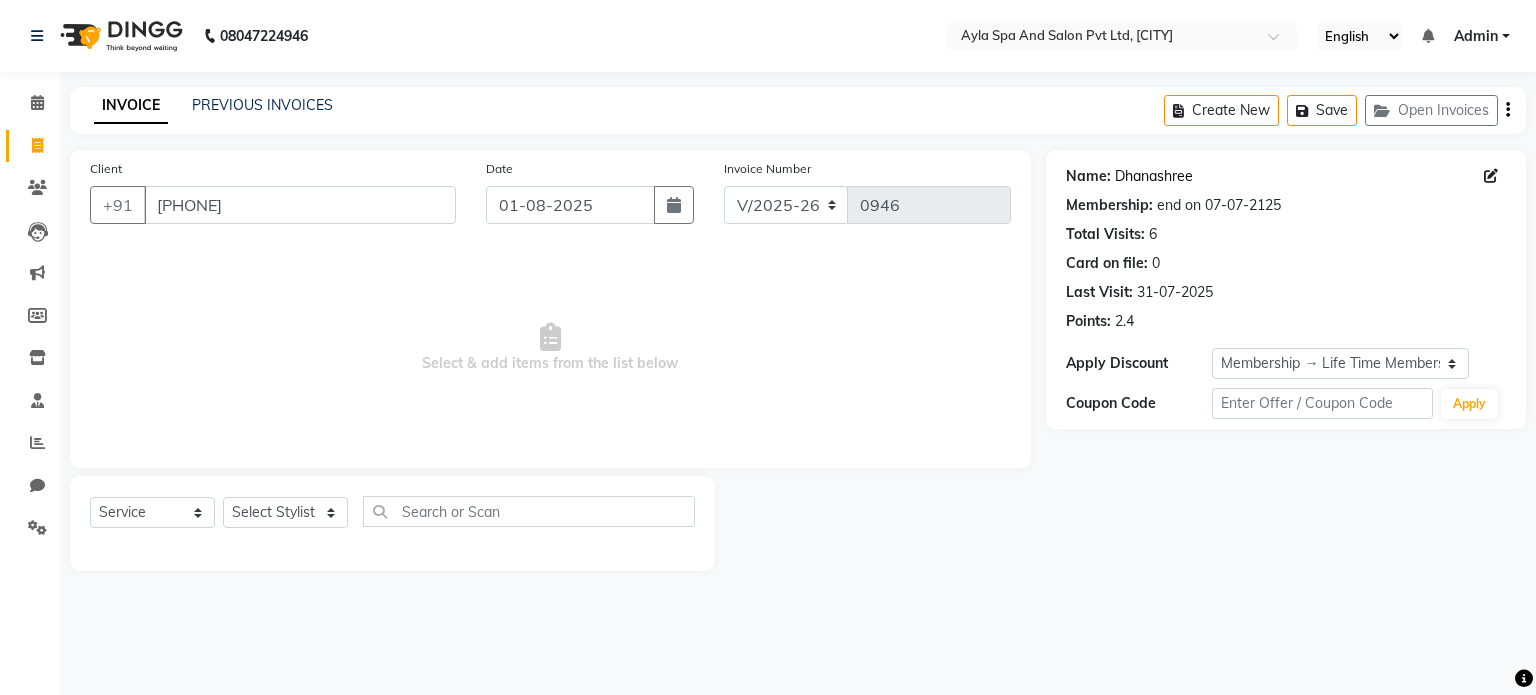 click on "Dhanashree" 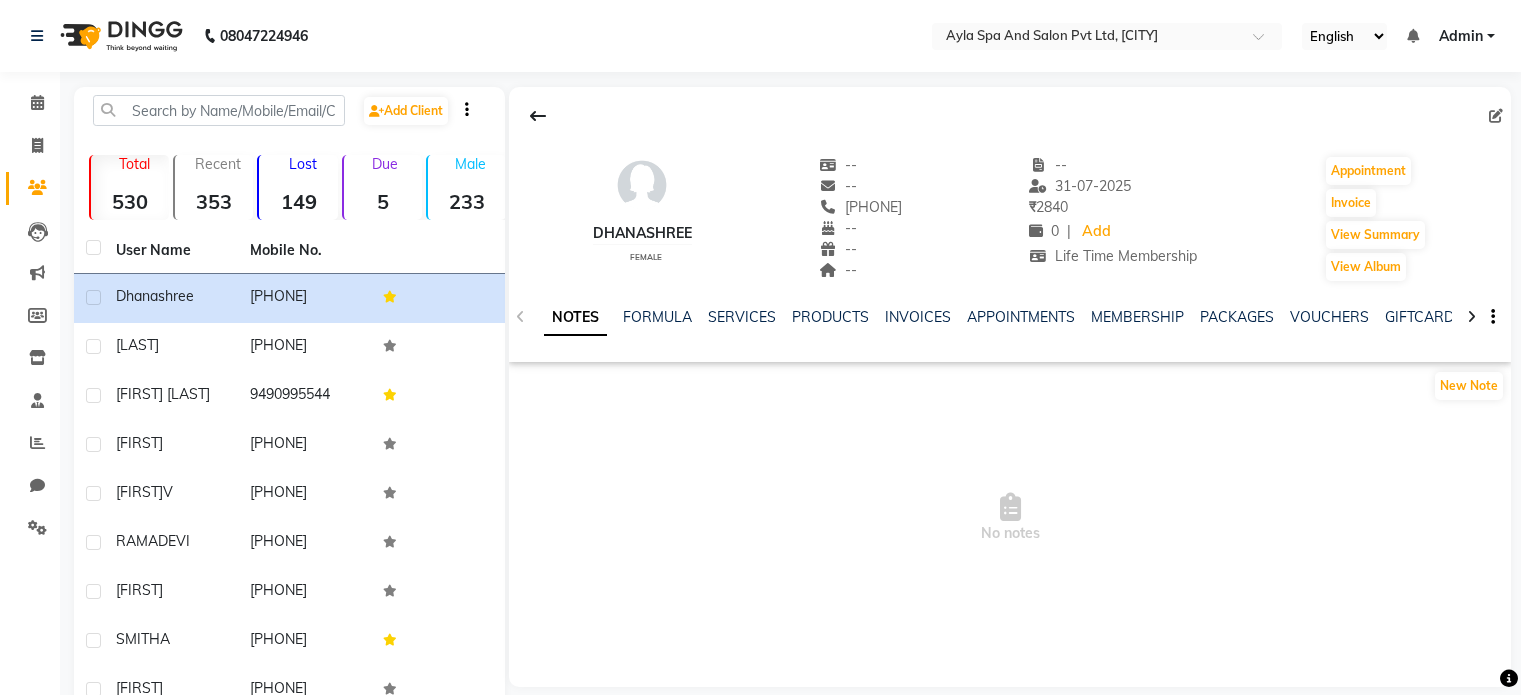 scroll, scrollTop: 0, scrollLeft: 0, axis: both 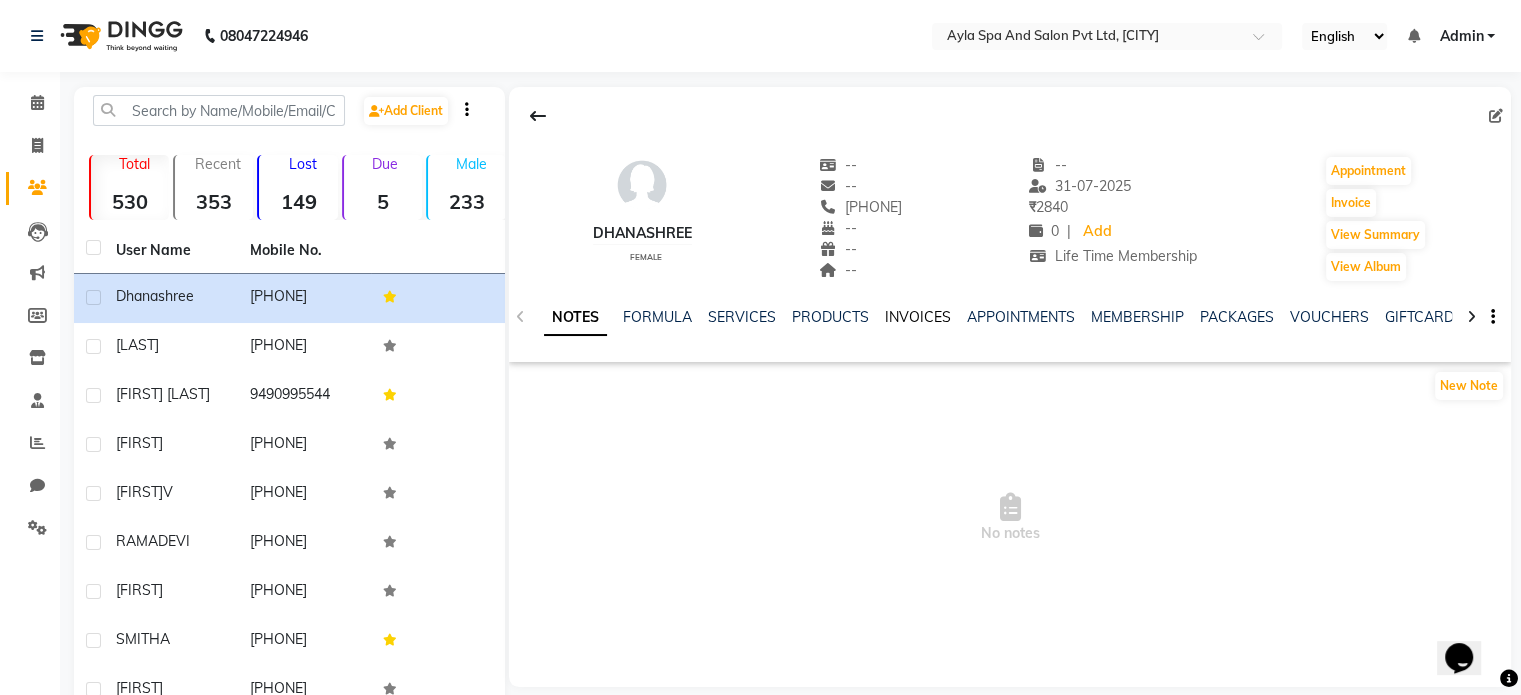 click on "INVOICES" 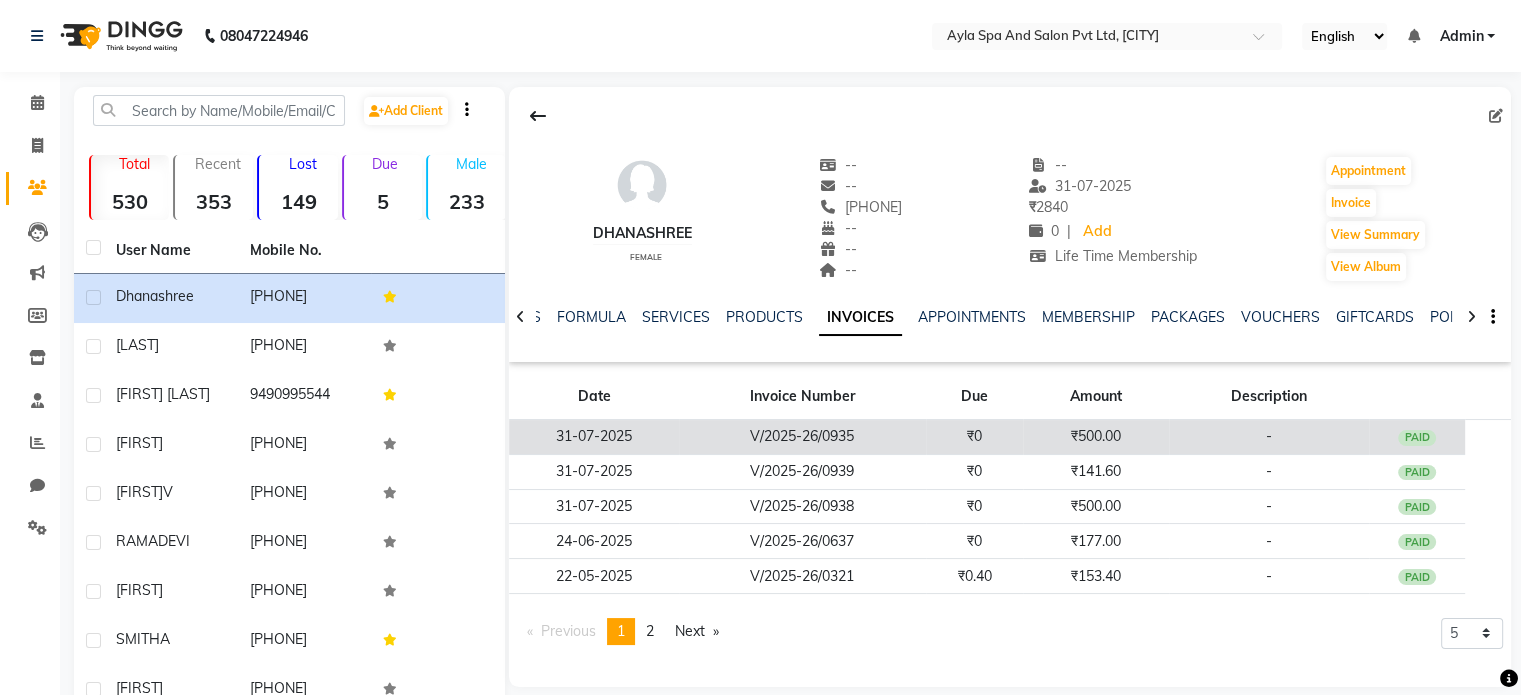 click on "₹500.00" 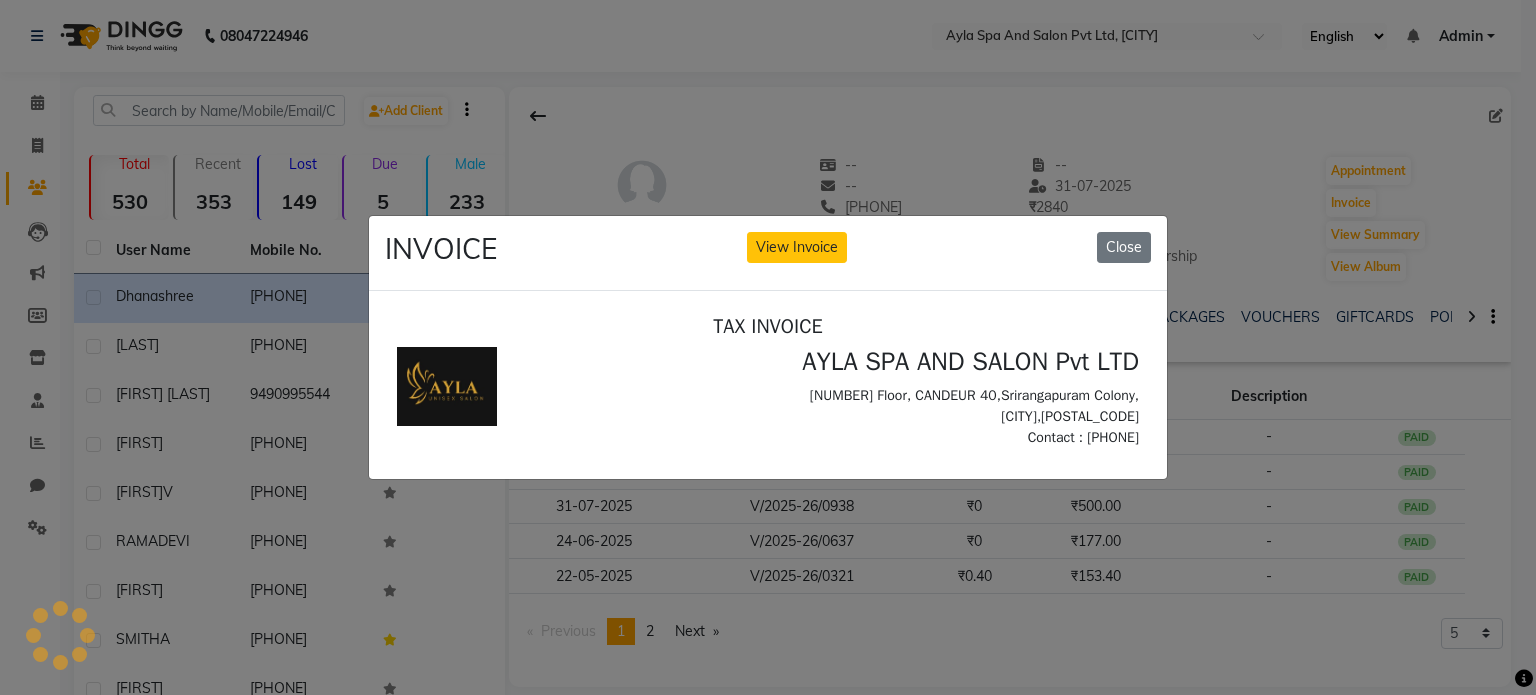 scroll, scrollTop: 0, scrollLeft: 0, axis: both 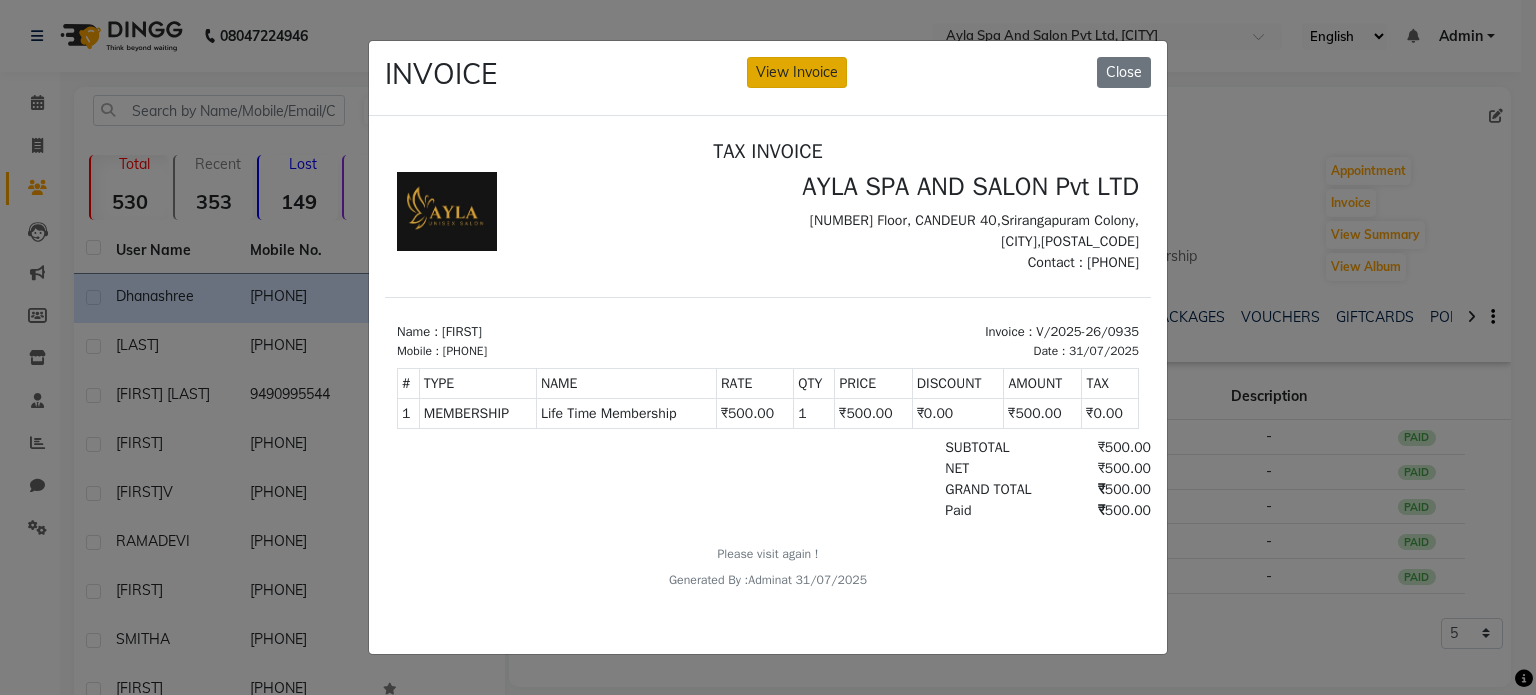 click on "View Invoice" 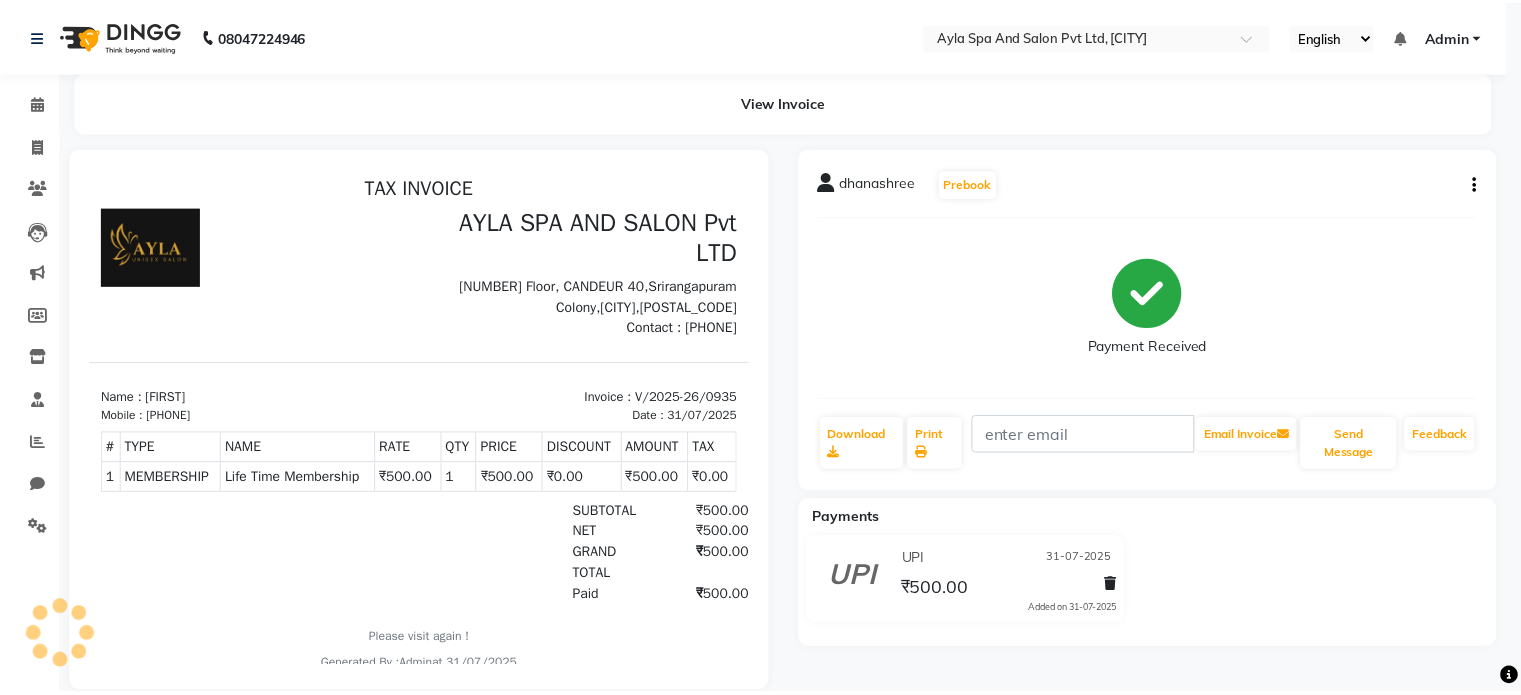 scroll, scrollTop: 0, scrollLeft: 0, axis: both 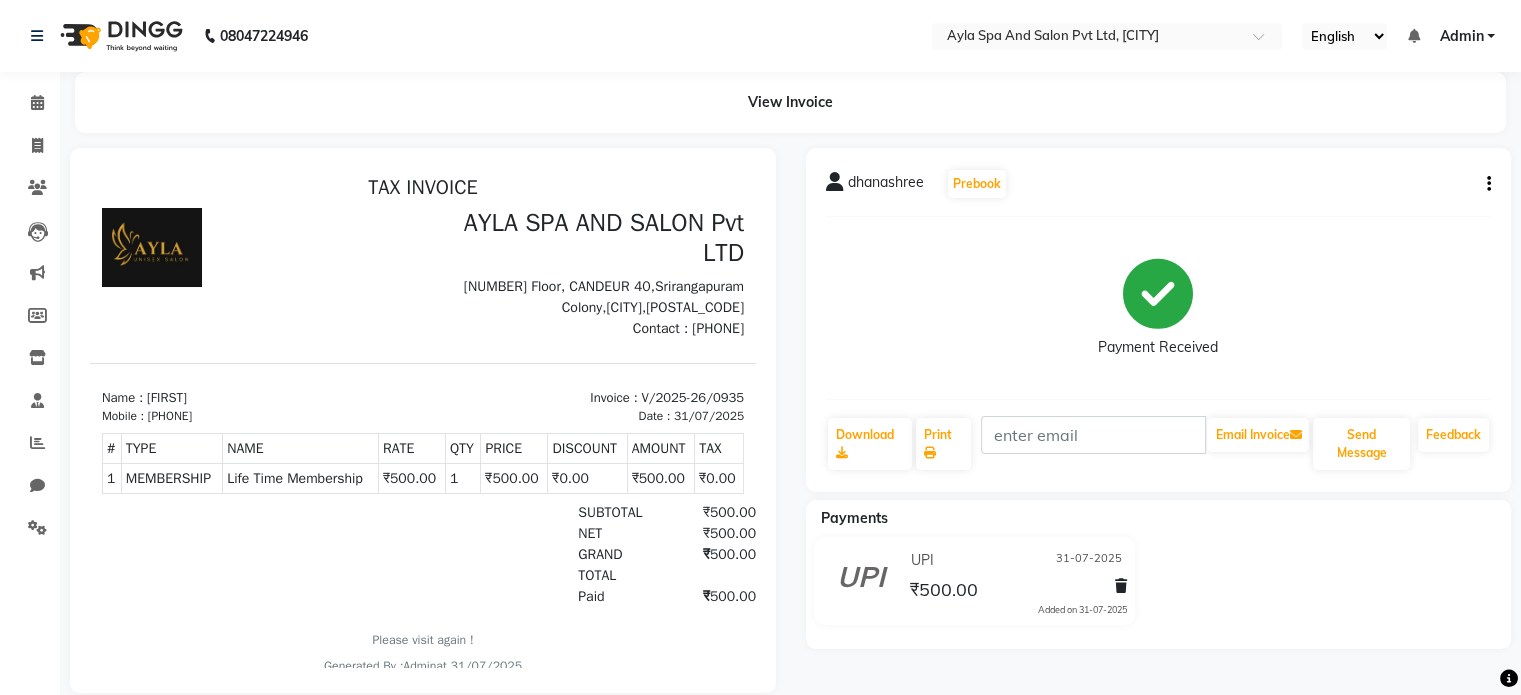 click 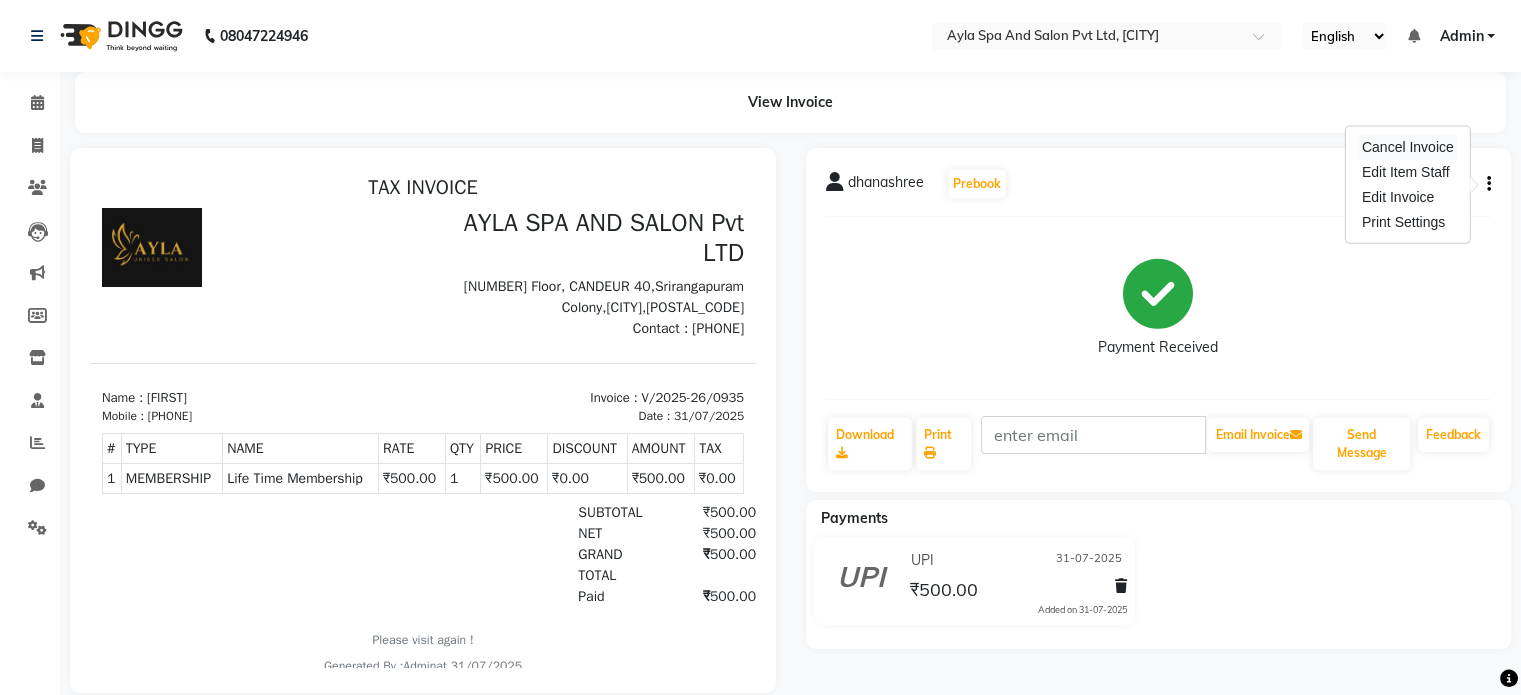 click on "Cancel Invoice" at bounding box center (1408, 147) 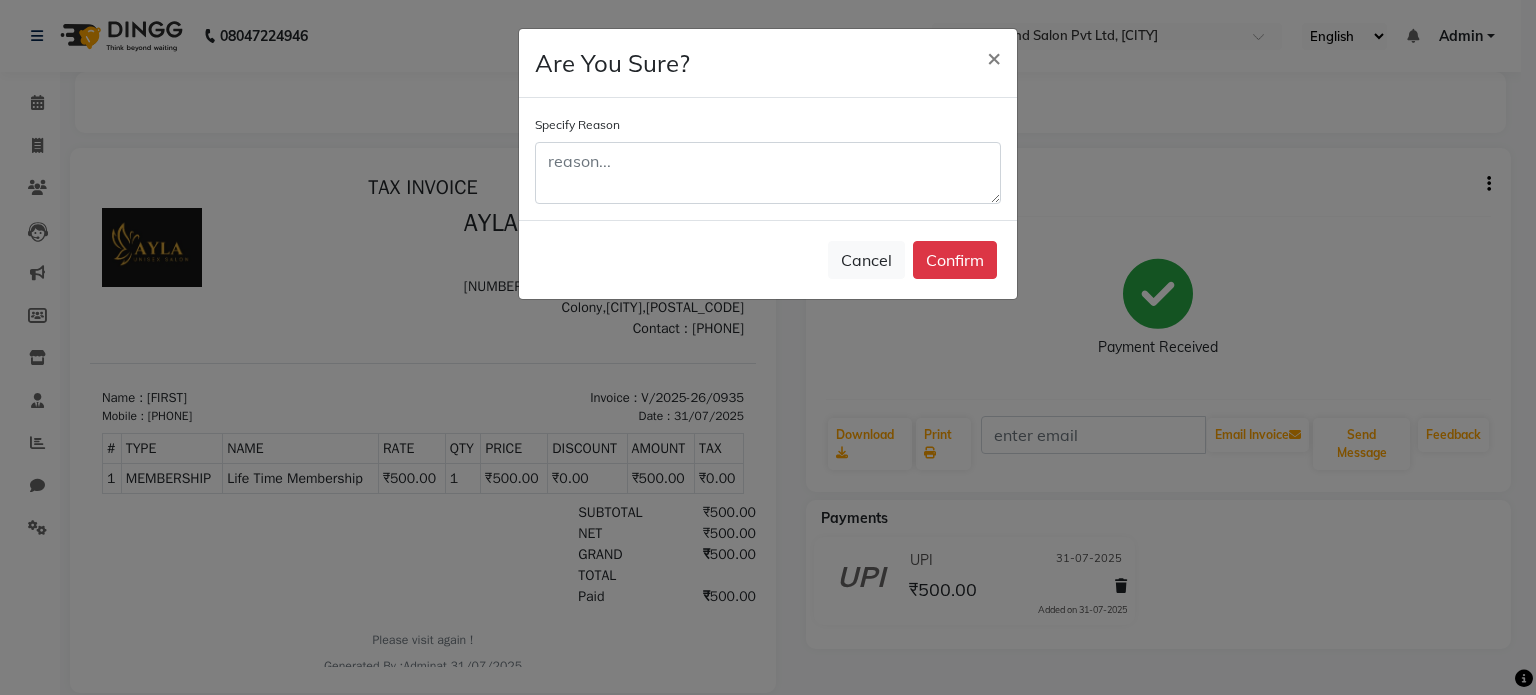 click on "Confirm" 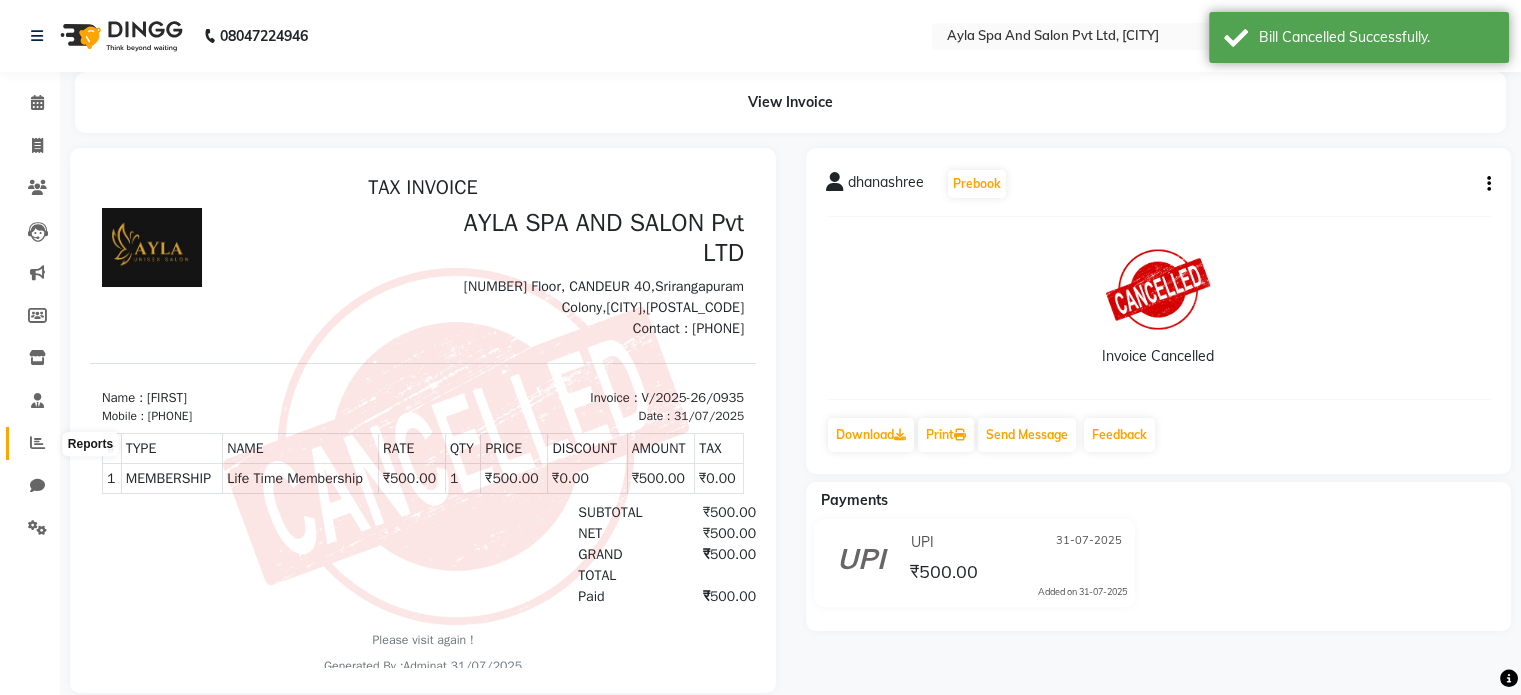 click 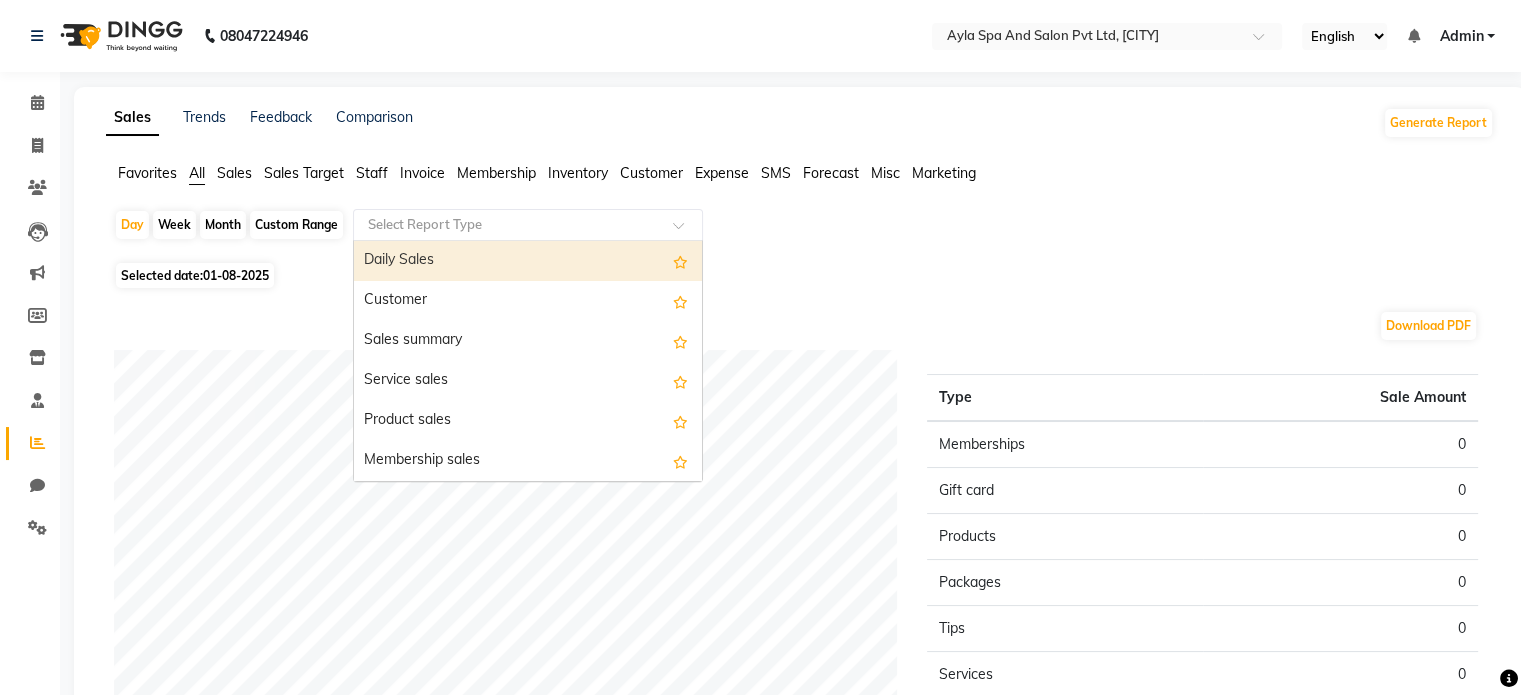 click 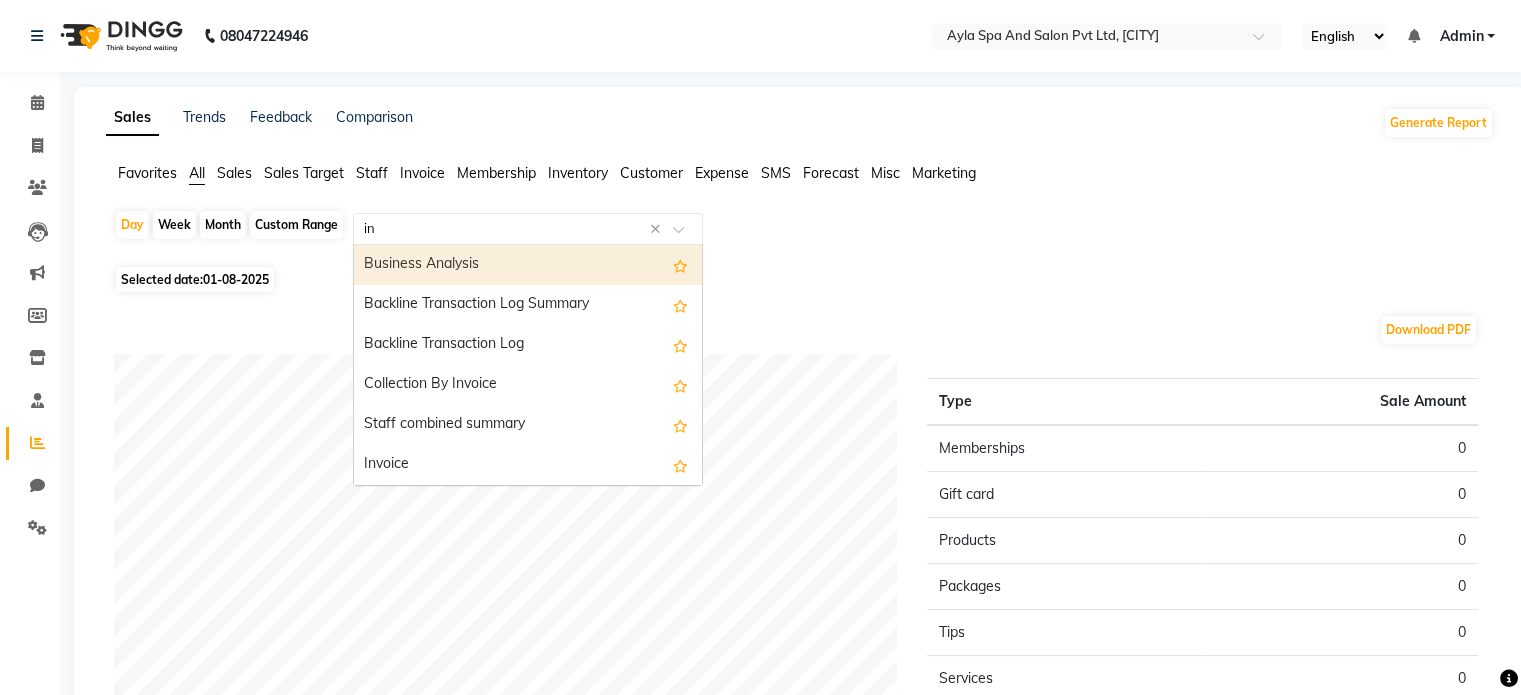 type on "inv" 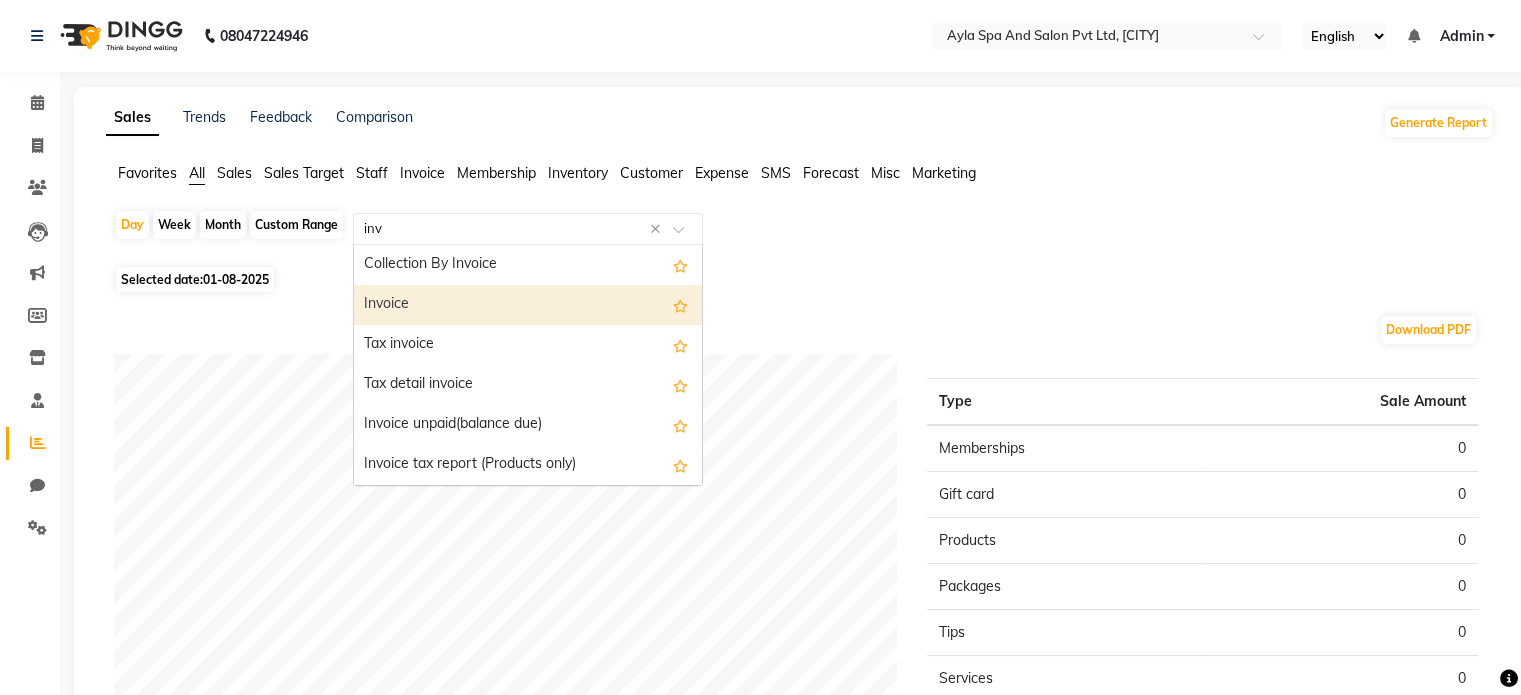 click on "Invoice" at bounding box center [528, 305] 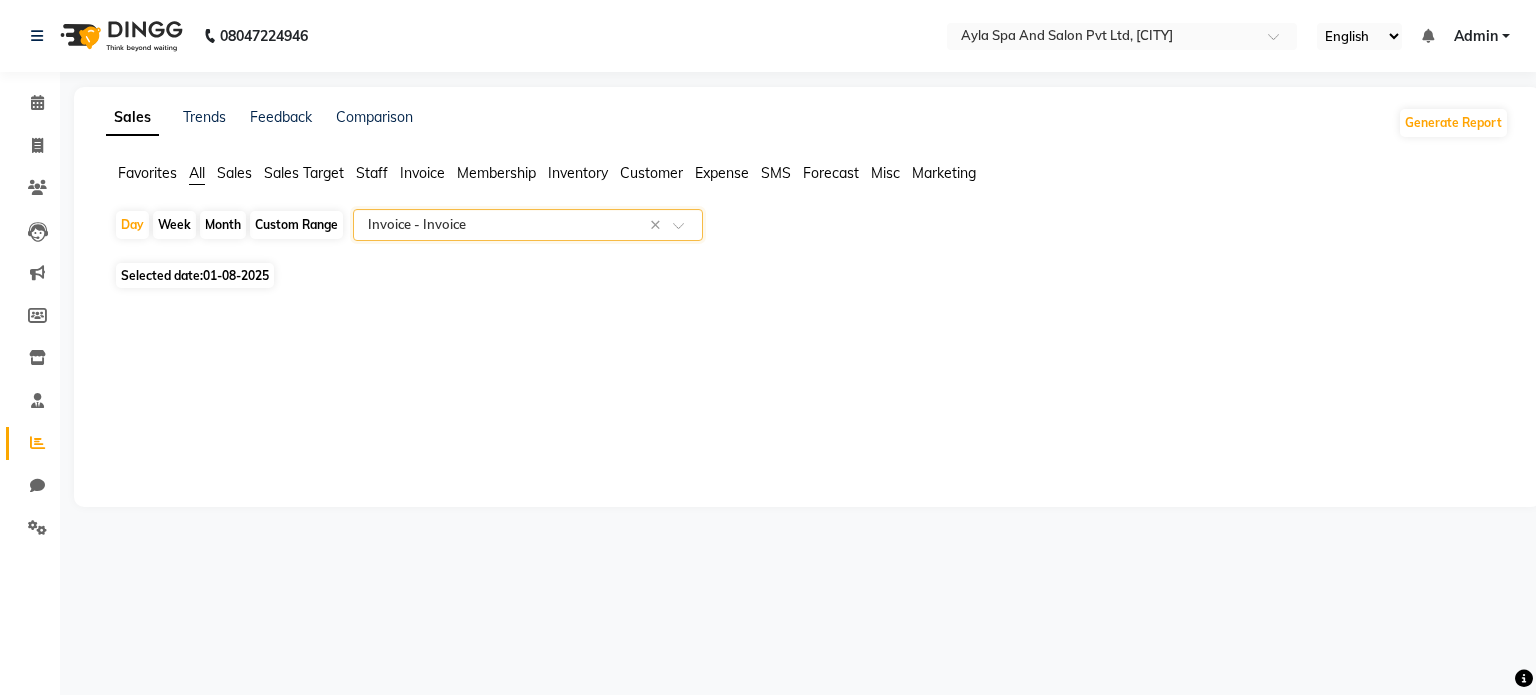 click on "01-08-2025" 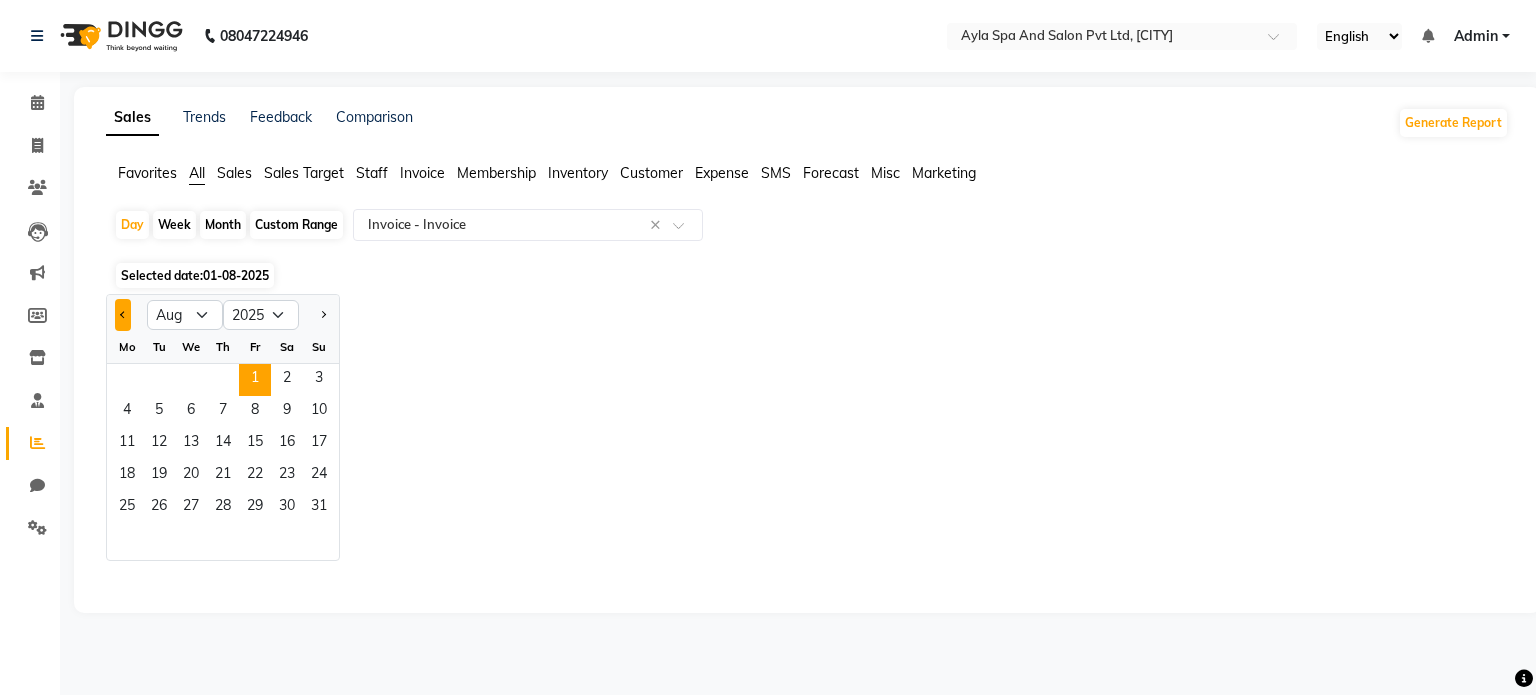 click 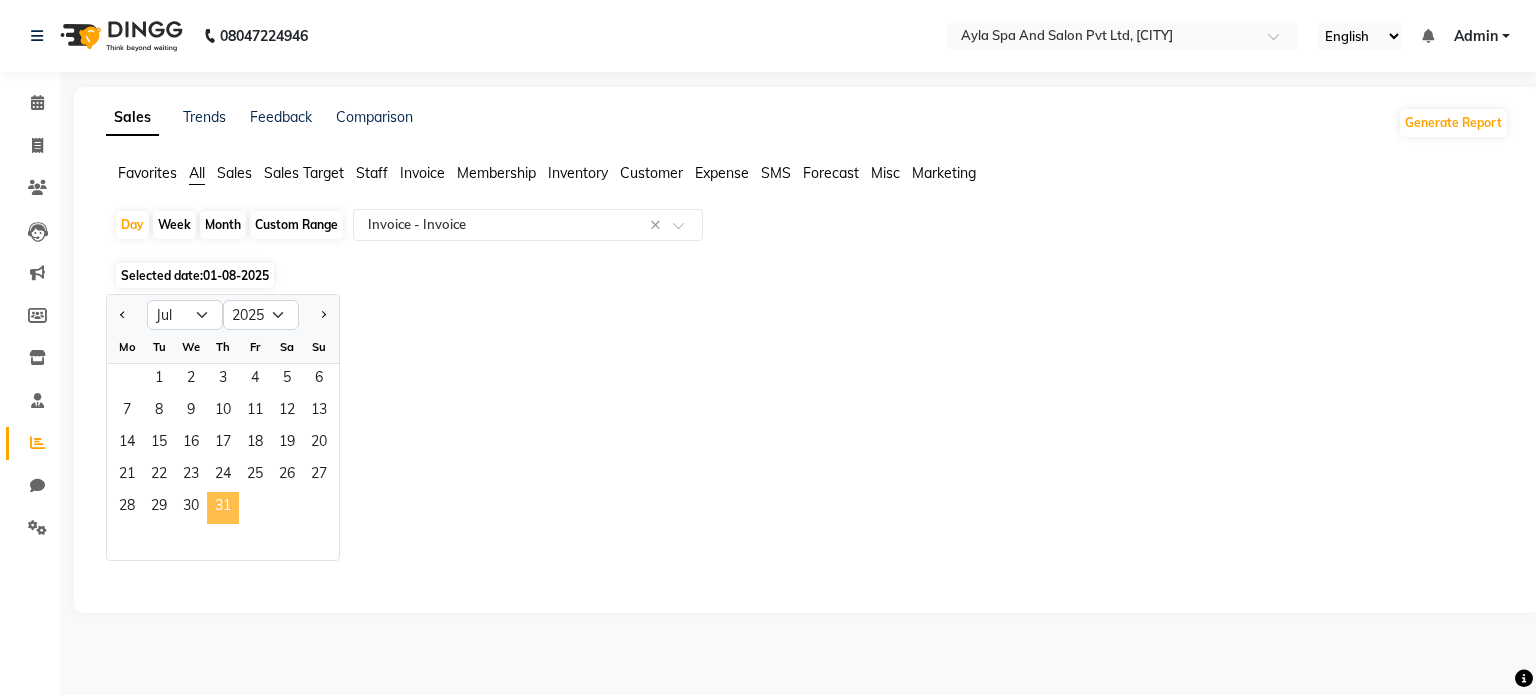 click on "31" 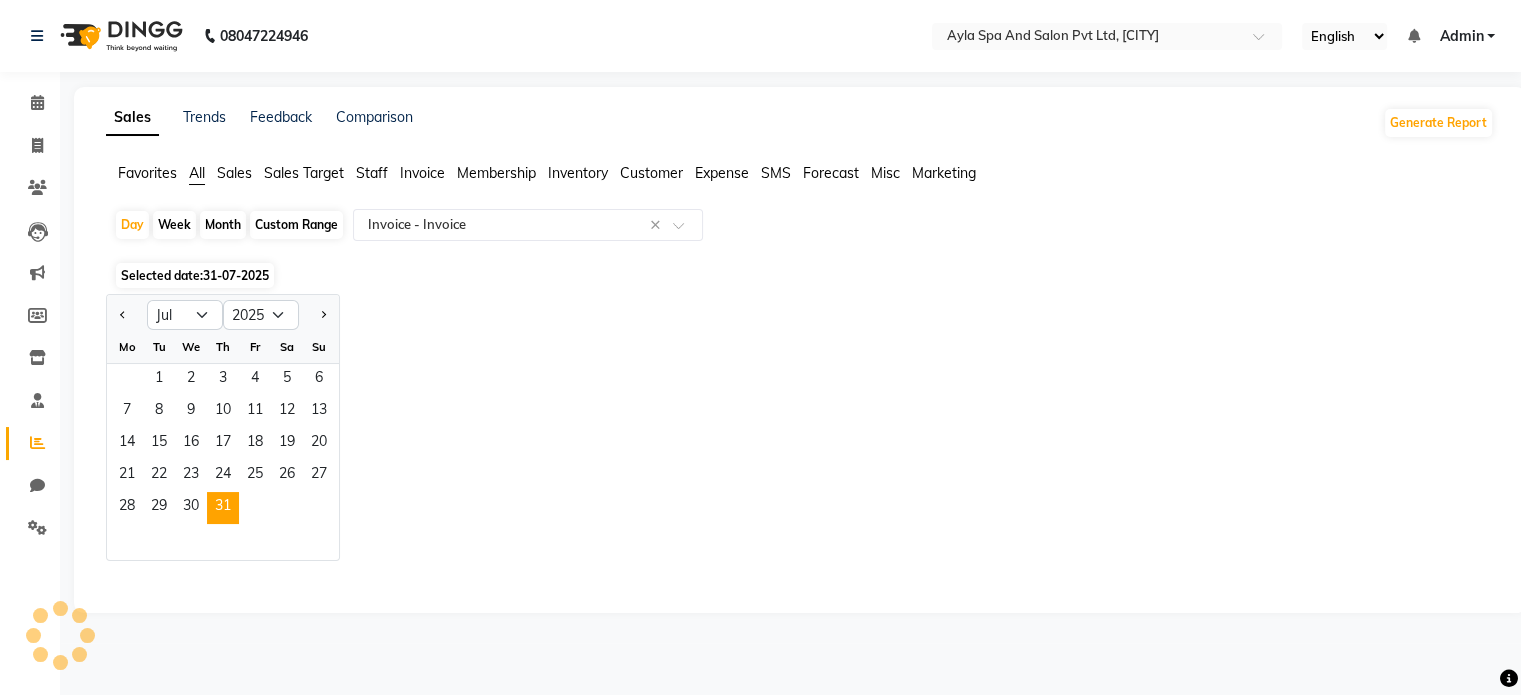 select on "full_report" 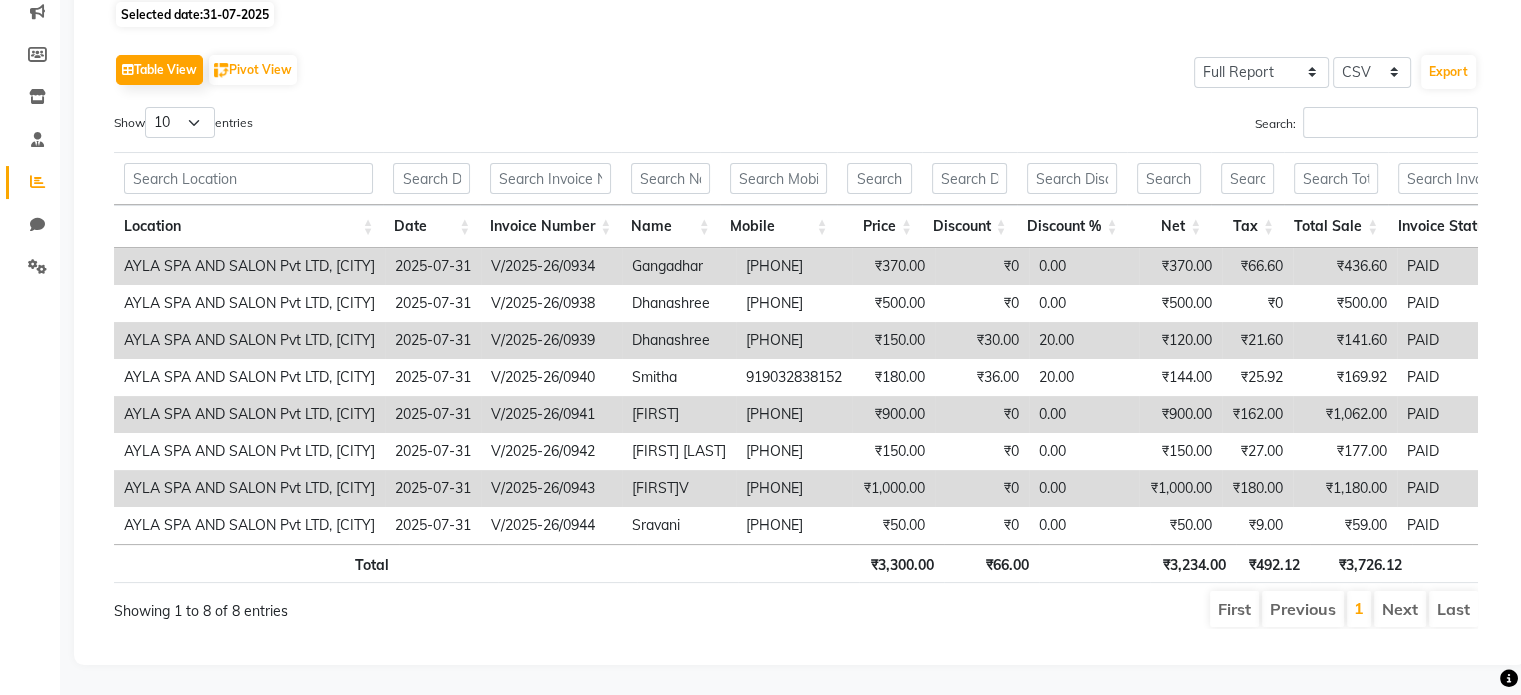 scroll, scrollTop: 289, scrollLeft: 0, axis: vertical 